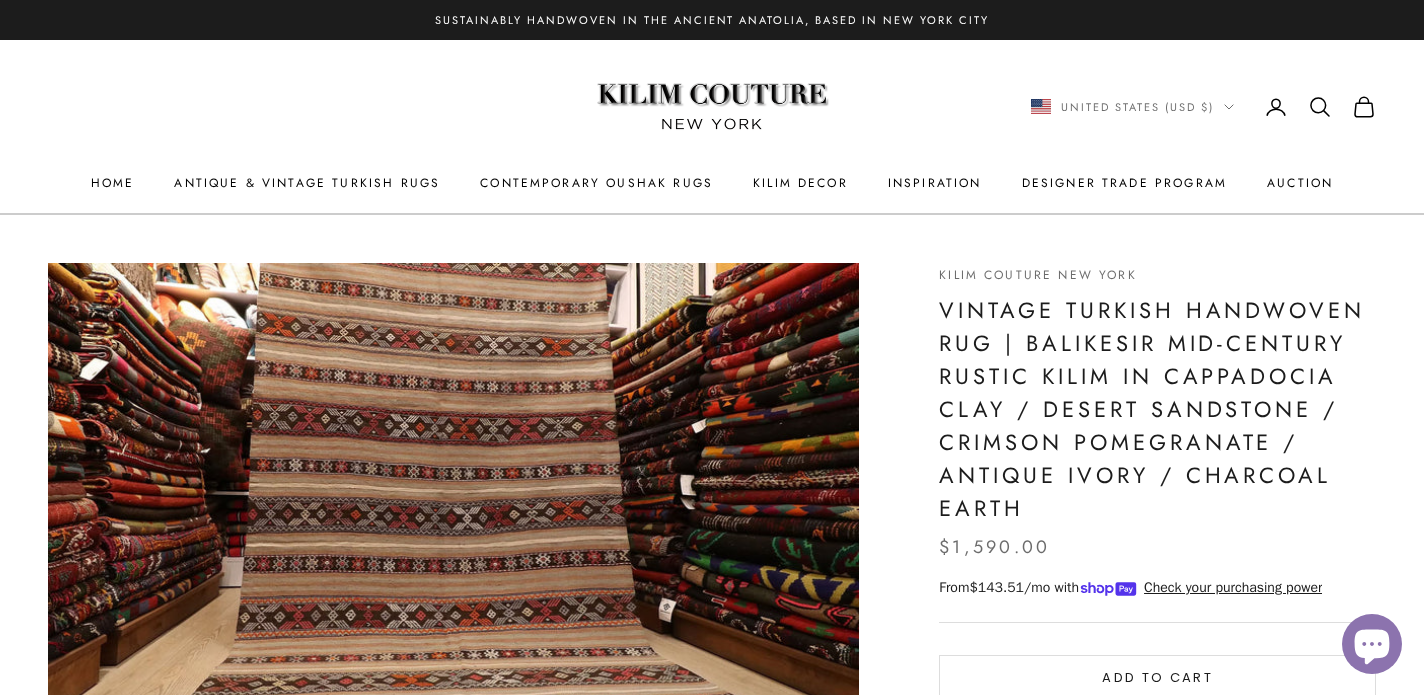 scroll, scrollTop: 447, scrollLeft: 0, axis: vertical 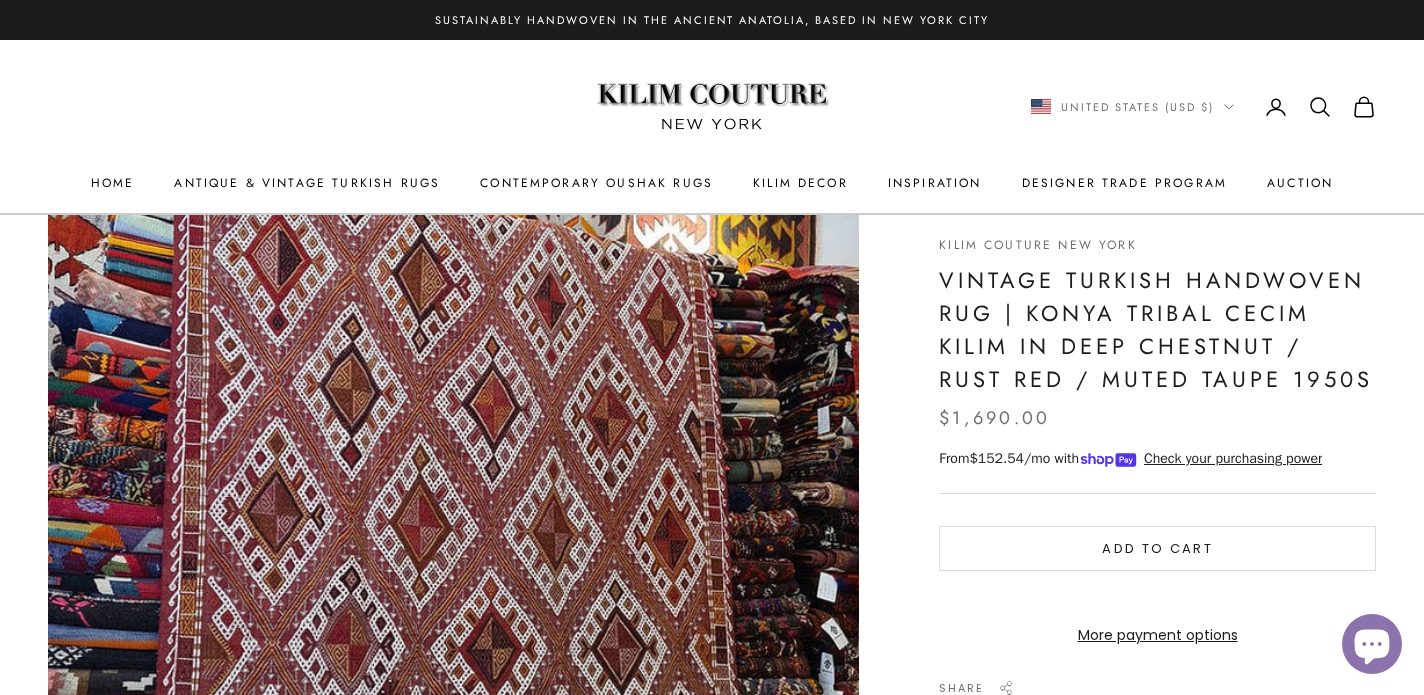 click at bounding box center [453, 504] 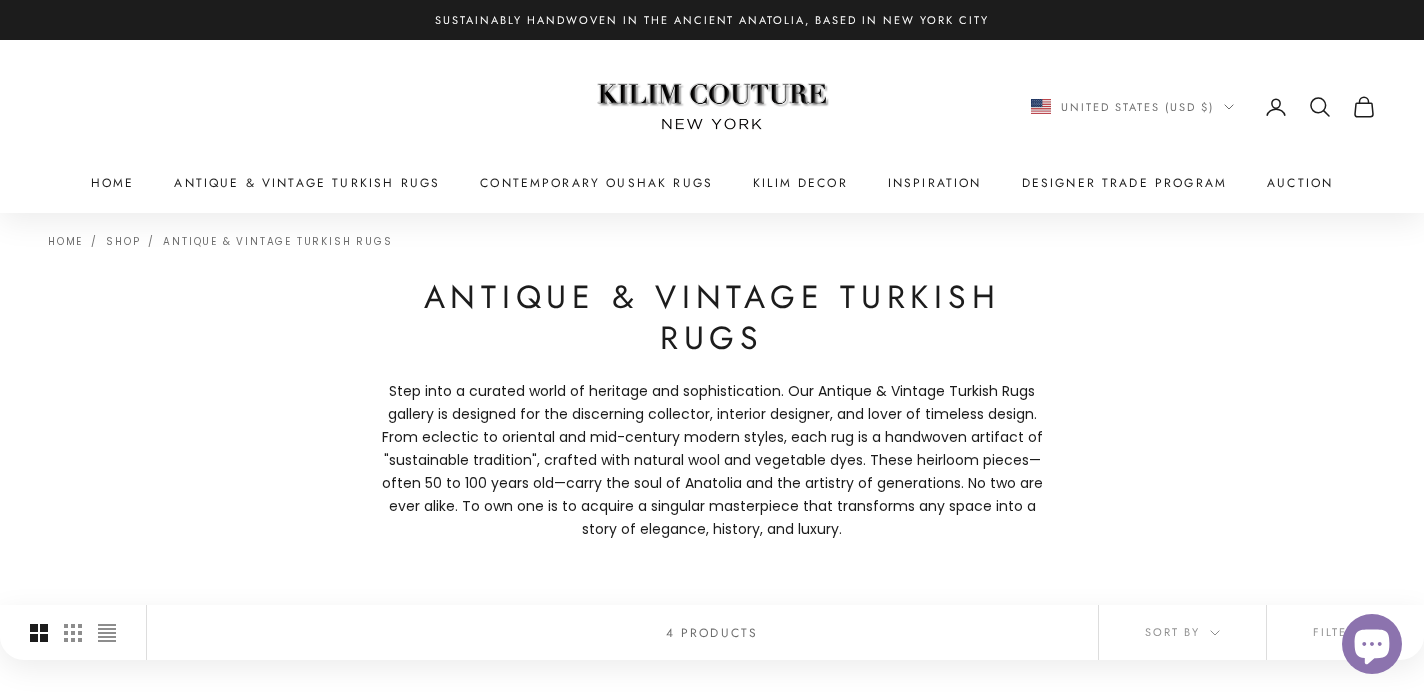 scroll, scrollTop: 0, scrollLeft: 0, axis: both 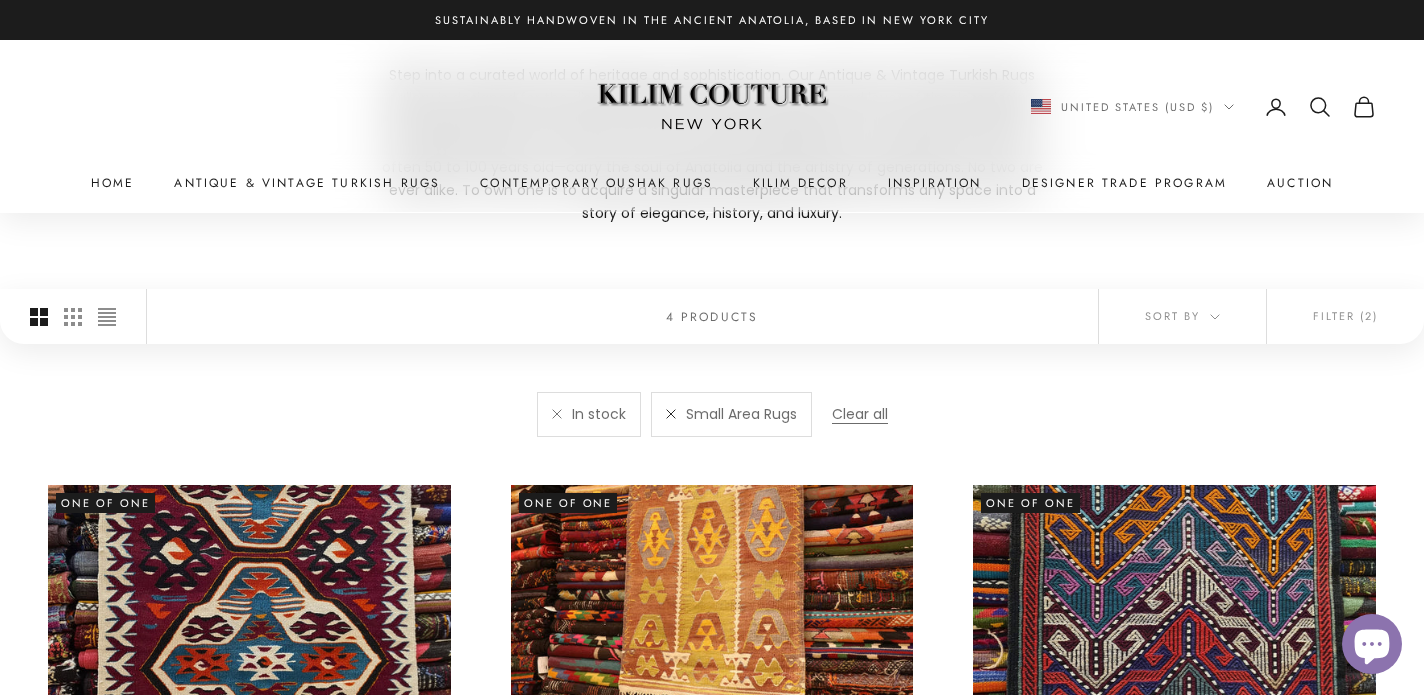 click at bounding box center (671, 414) 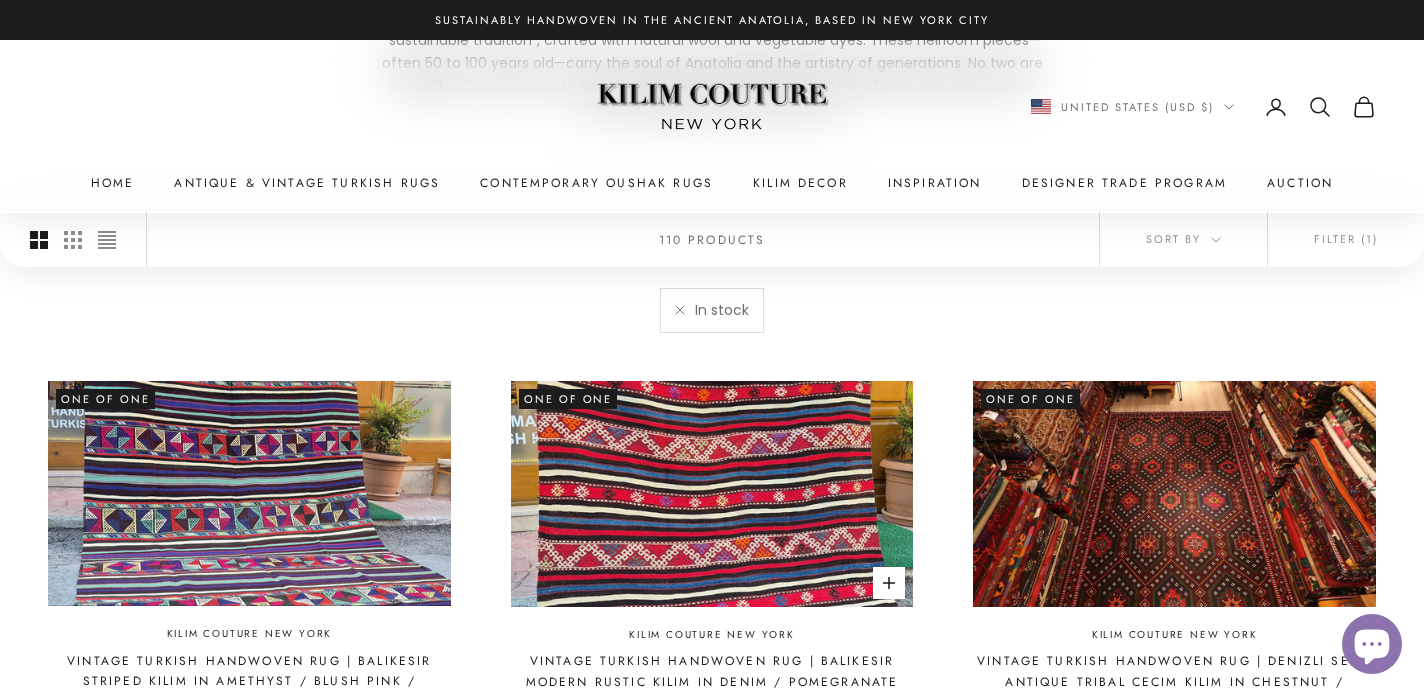 scroll, scrollTop: 421, scrollLeft: 0, axis: vertical 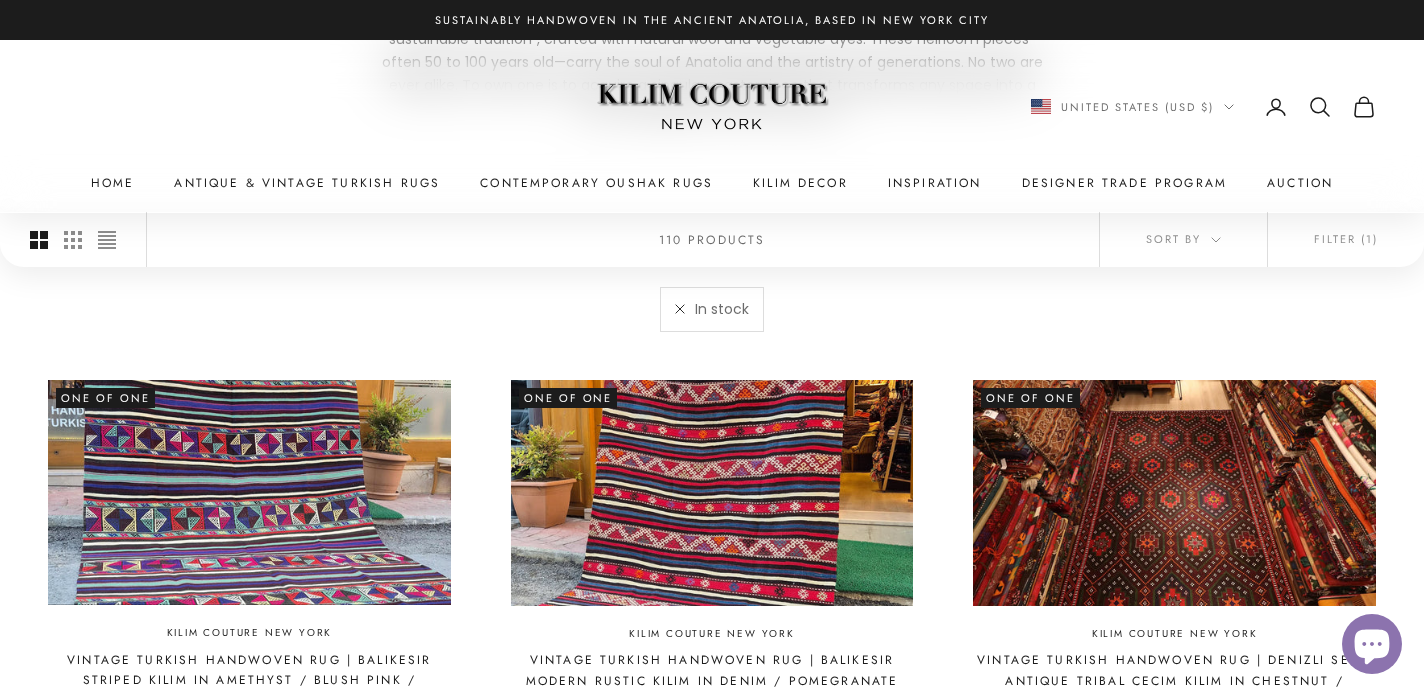 click at bounding box center (680, 309) 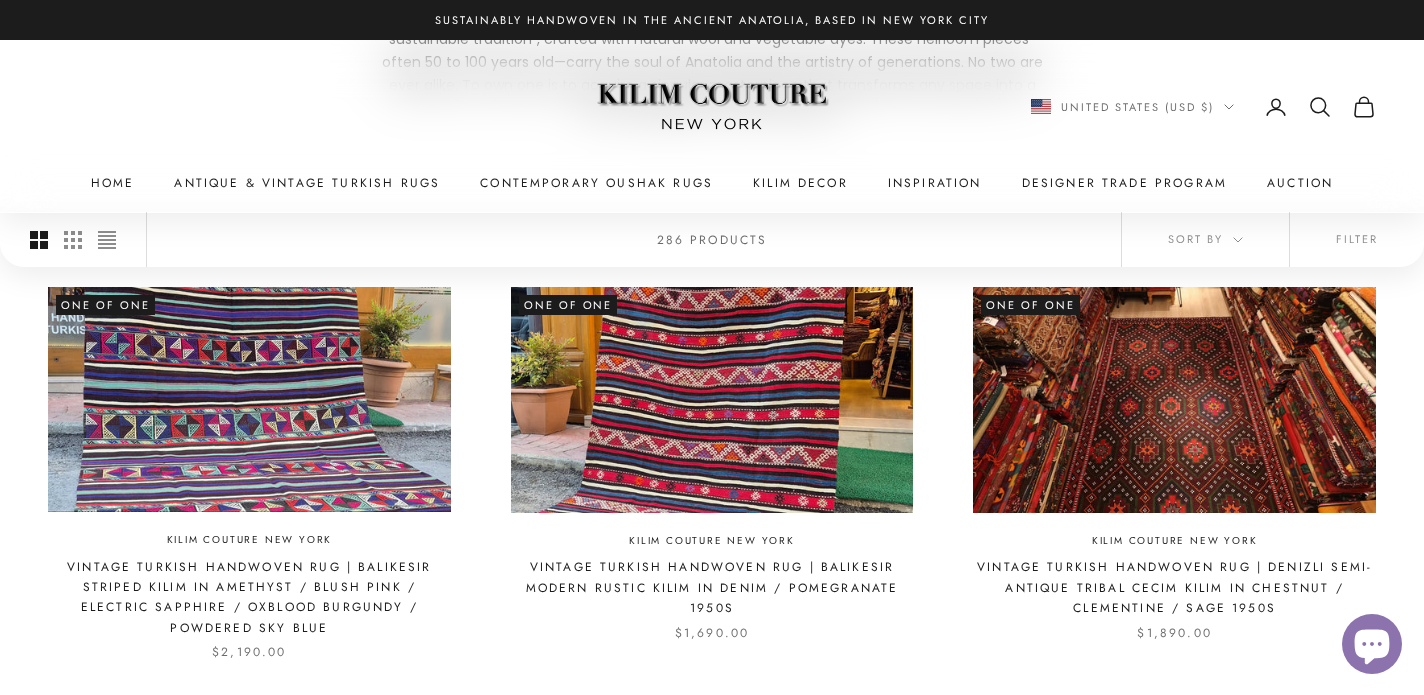 click on "United States (USD $)
Country Albania (ALL L)
Algeria (DZD د.ج)
Andorra (EUR €)
Angola (USD $)
Anguilla (XCD $)
Antigua & Barbuda (XCD $)
Argentina (USD $)
Armenia (AMD դր.)
Aruba (AWG ƒ)
Australia (AUD $)
Austria (EUR €)
Azerbaijan (AZN ₼)
Bahamas (BSD $)
Bahrain (USD $)
Bangladesh (BDT ৳)
Barbados (BBD $)
Belgium (EUR €)
Belize (BZD $)
Benin (XOF Fr)
Bermuda (USD $)
Bolivia (BOB Bs.)
Bosnia & Herzegovina (BAM КМ)
Botswana (BWP P)
Brazil (USD $)
British Virgin Islands (USD $)
Brunei (BND $)
Bulgaria (BGN лв.)" at bounding box center (1203, 107) 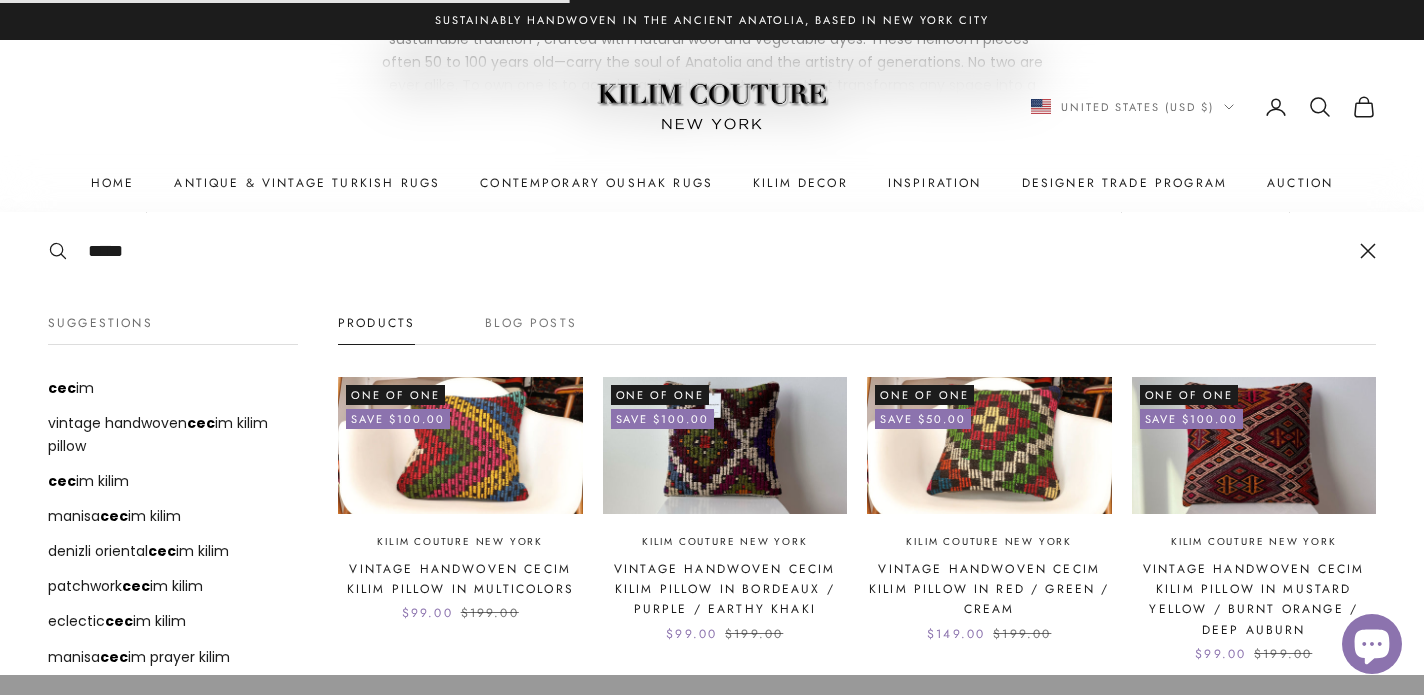 type on "*****" 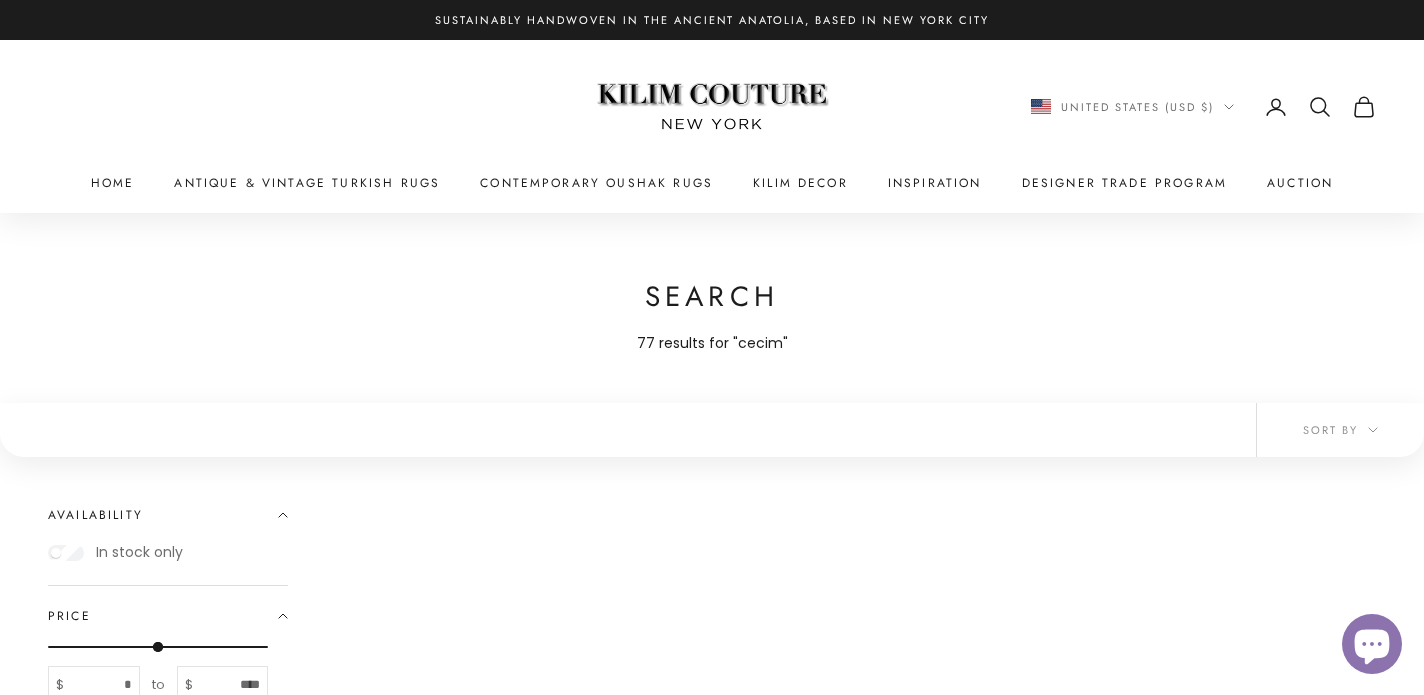 scroll, scrollTop: 0, scrollLeft: 0, axis: both 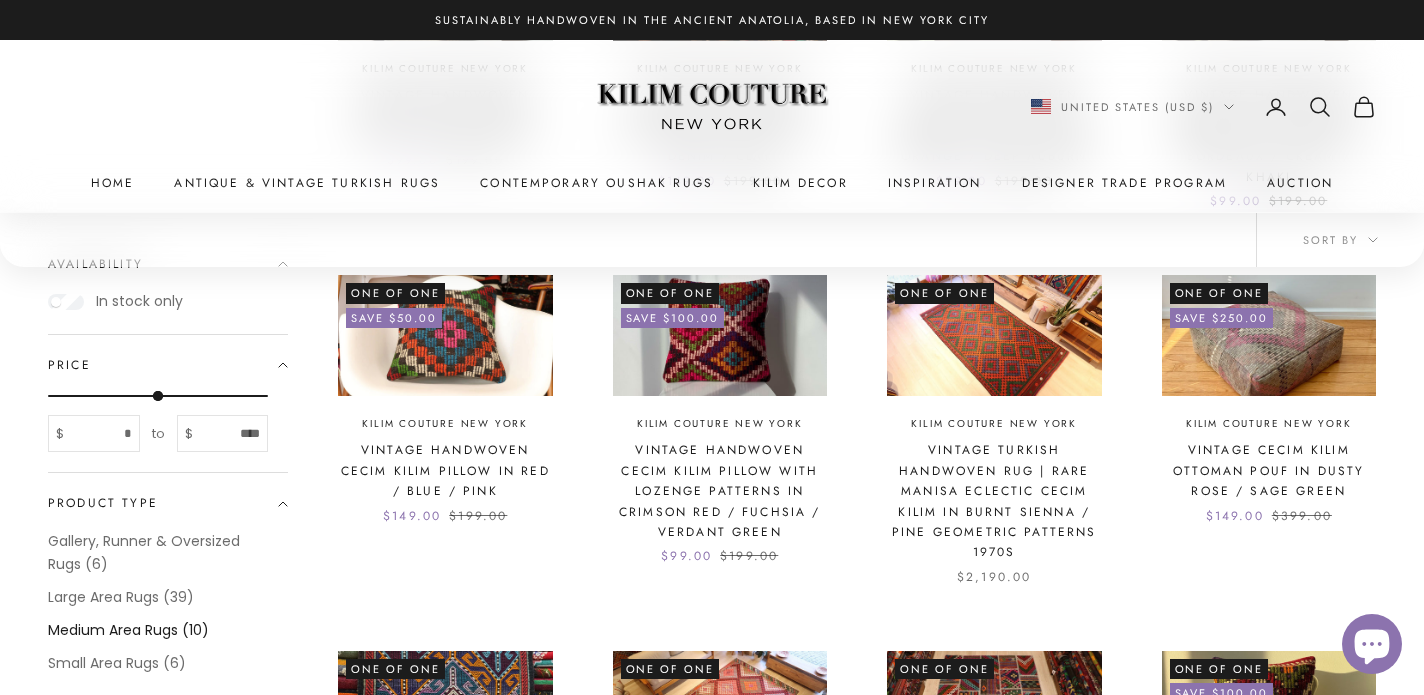 click on "Medium Area Rugs (10)" 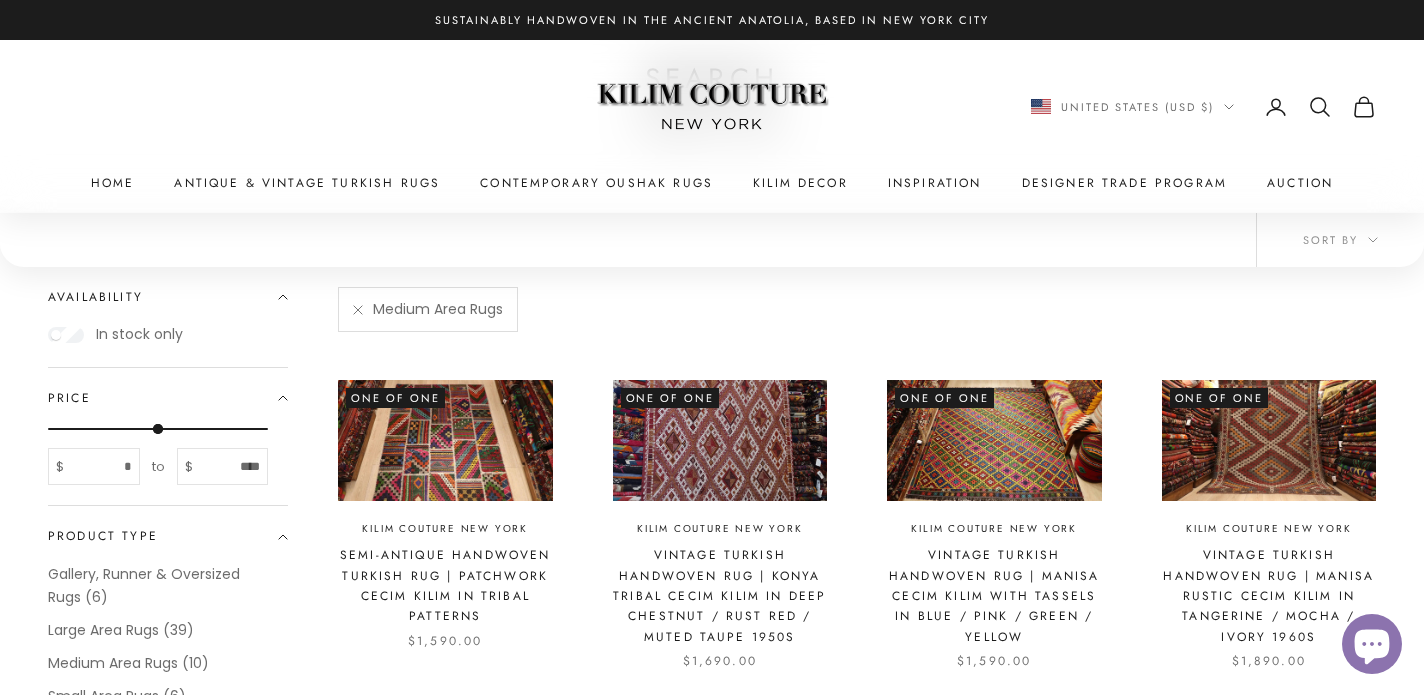 scroll, scrollTop: 325, scrollLeft: 0, axis: vertical 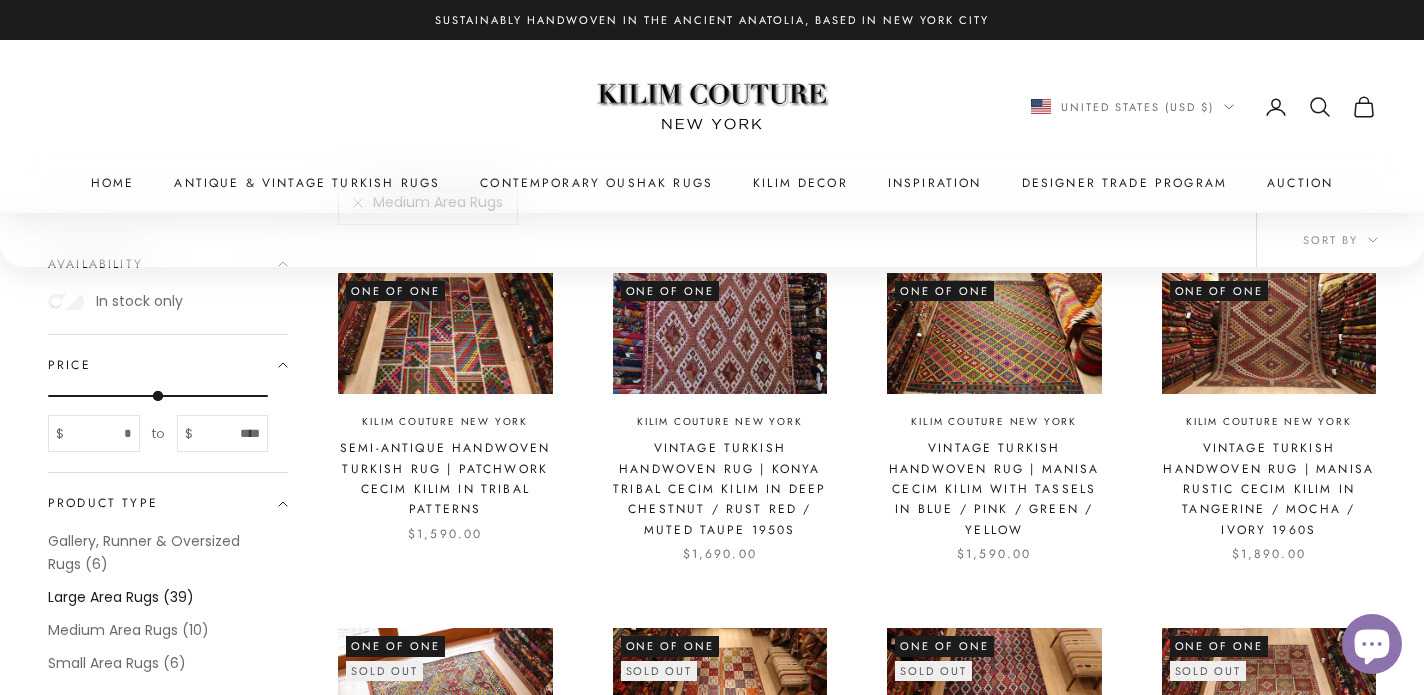 click on "Large Area Rugs (39)" 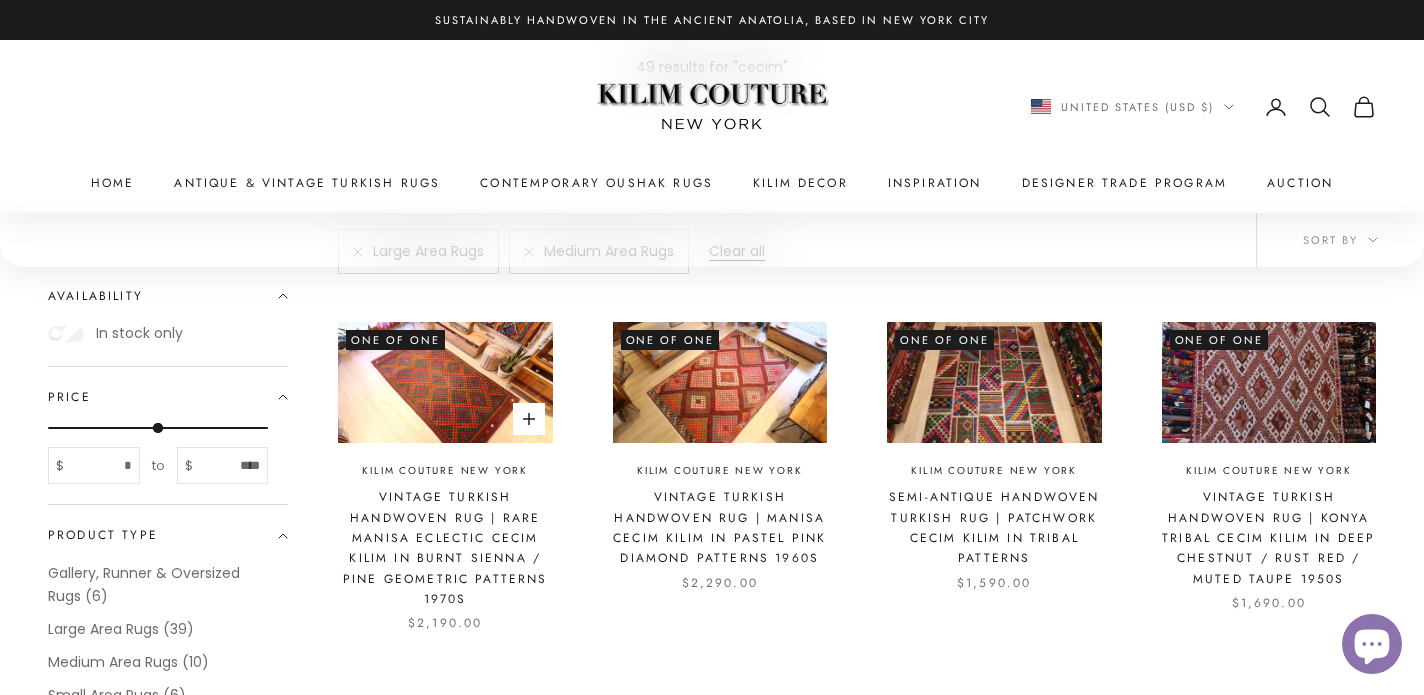scroll, scrollTop: 218, scrollLeft: 0, axis: vertical 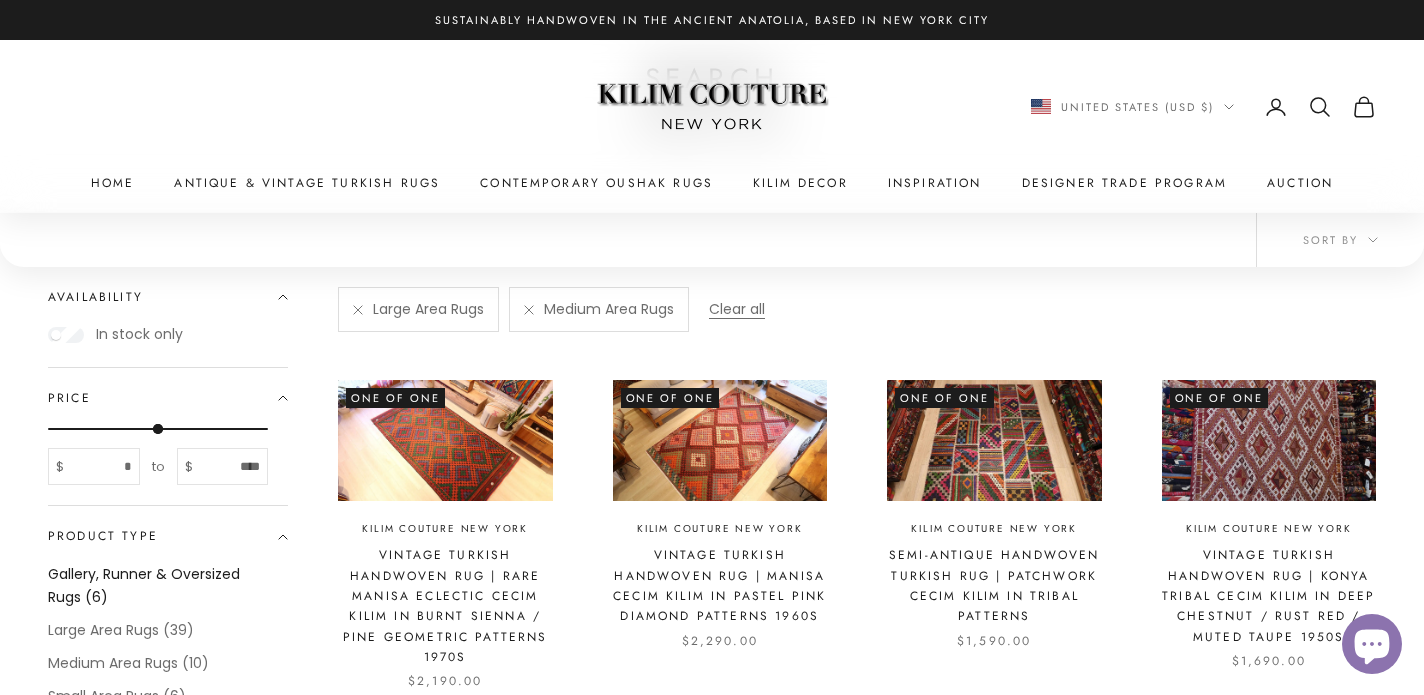 click on "Gallery, Runner & Oversized Rugs (6)" 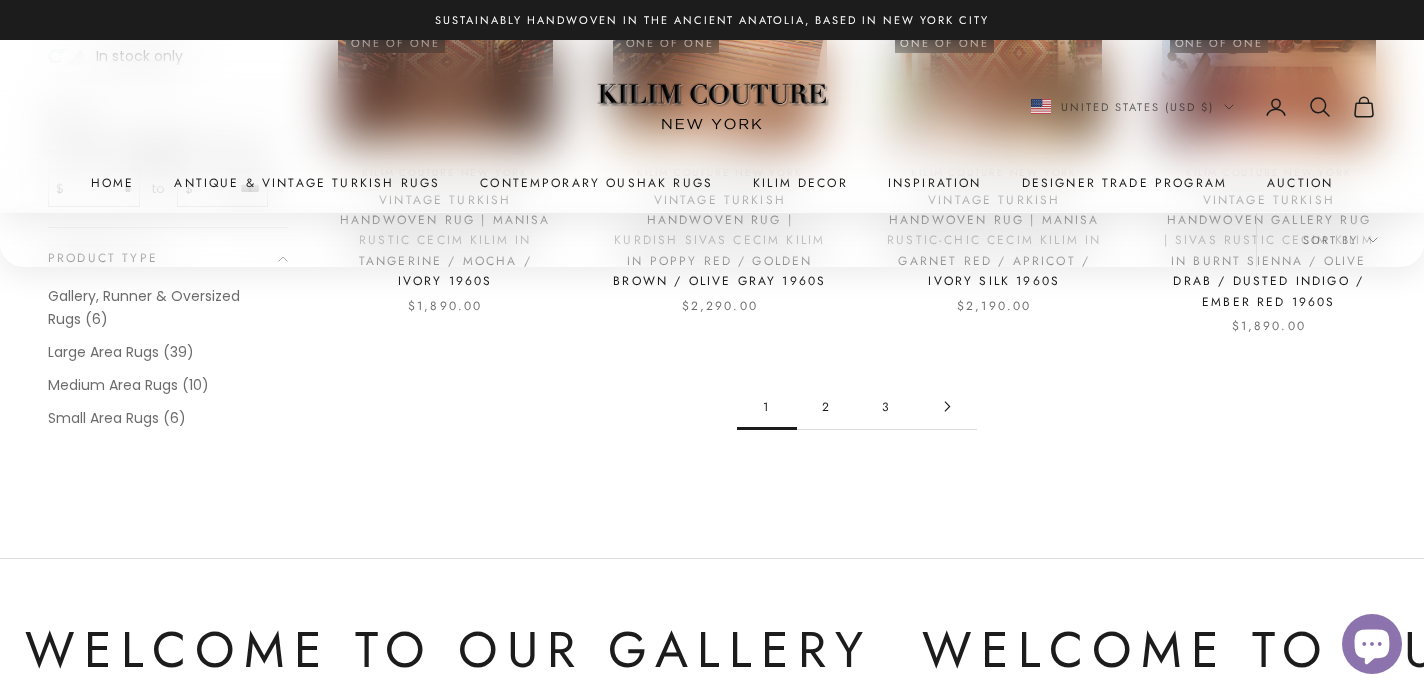 scroll, scrollTop: 2375, scrollLeft: 0, axis: vertical 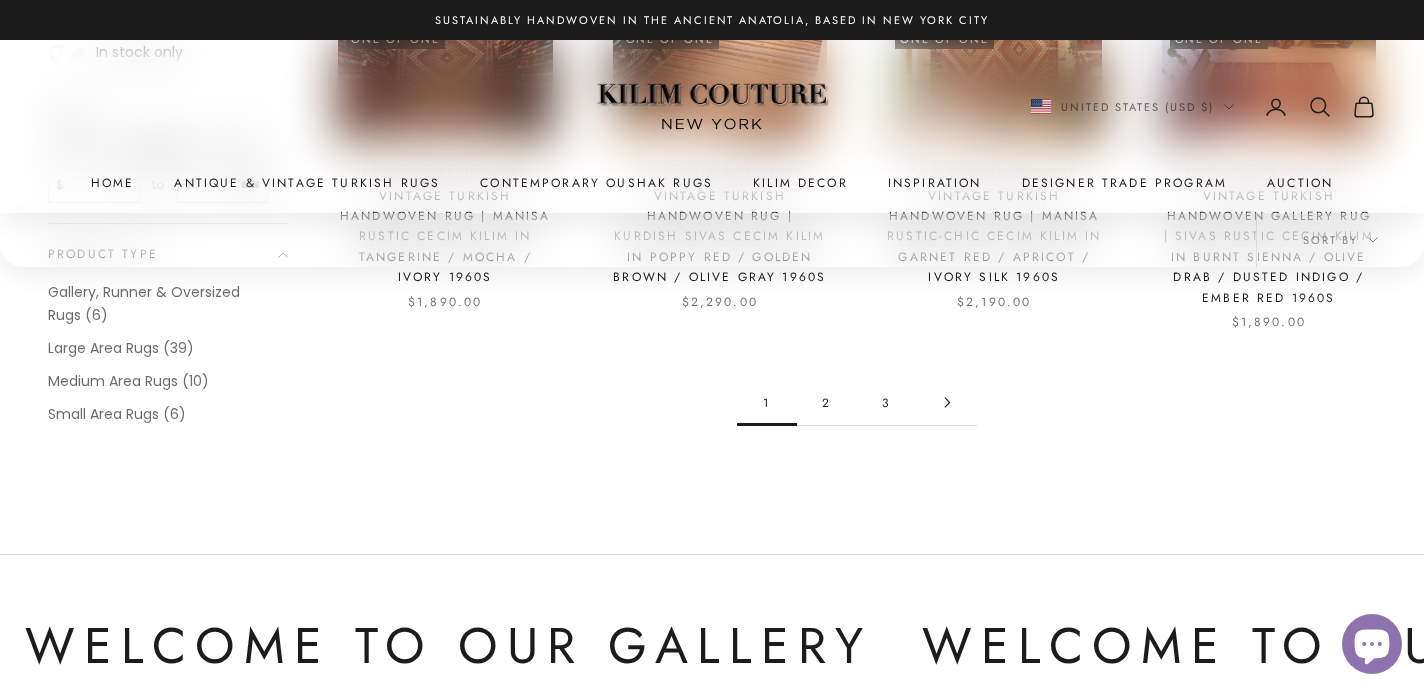 click on "2" at bounding box center (827, 402) 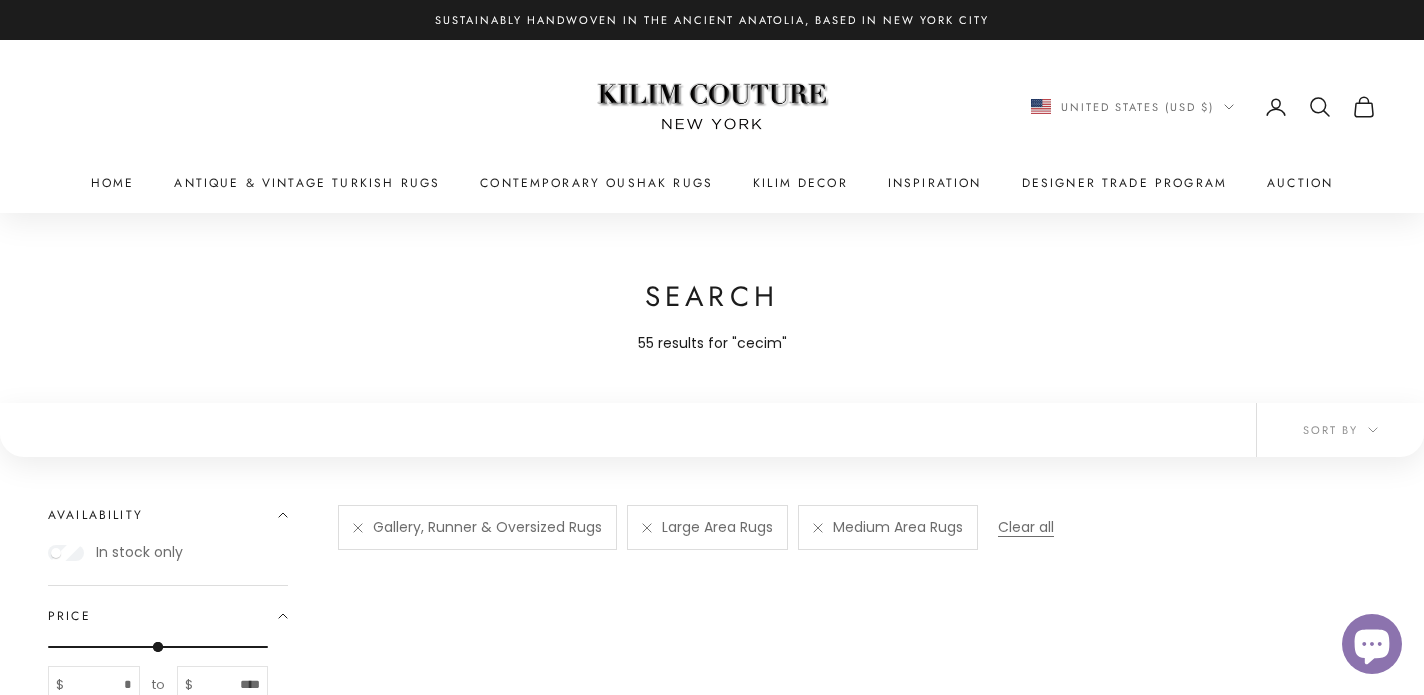 scroll, scrollTop: 0, scrollLeft: 0, axis: both 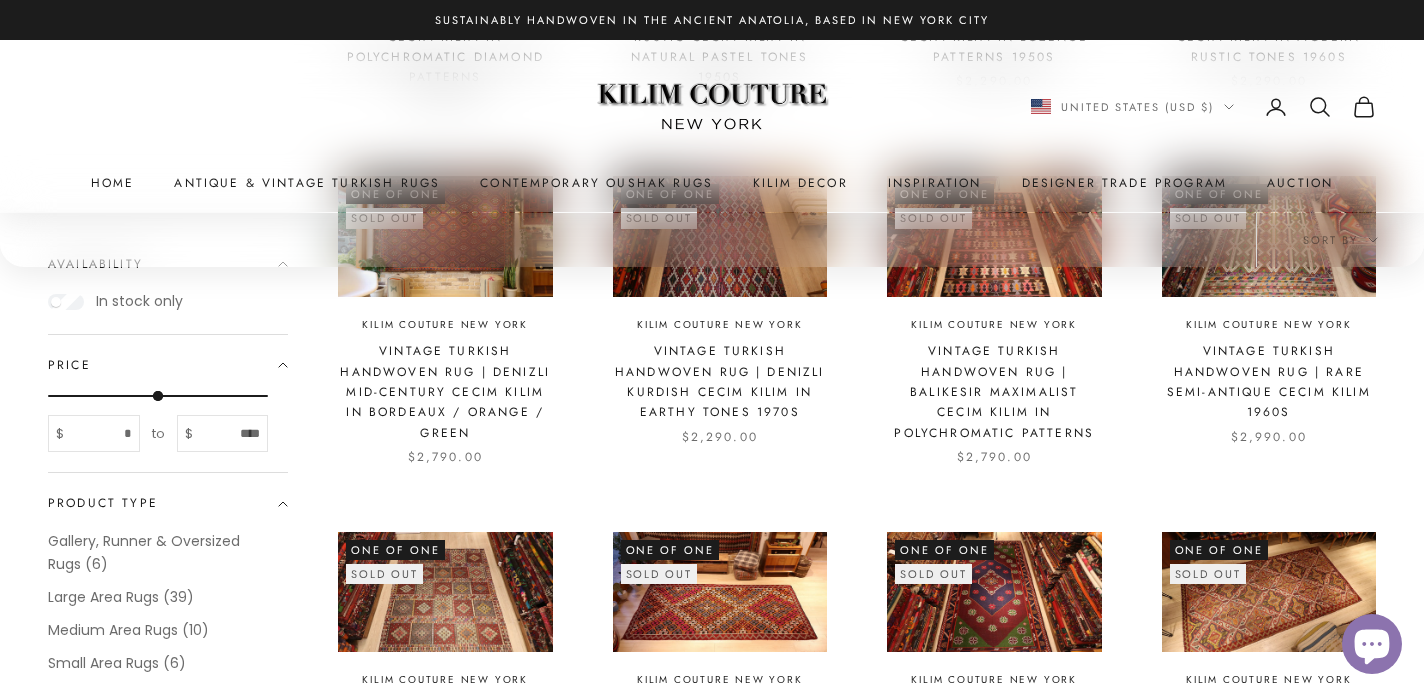 click on "Vintage Turkish Handwoven Rug | Rare Semi-Antique Cecim Kilim 1960s" at bounding box center (1269, 382) 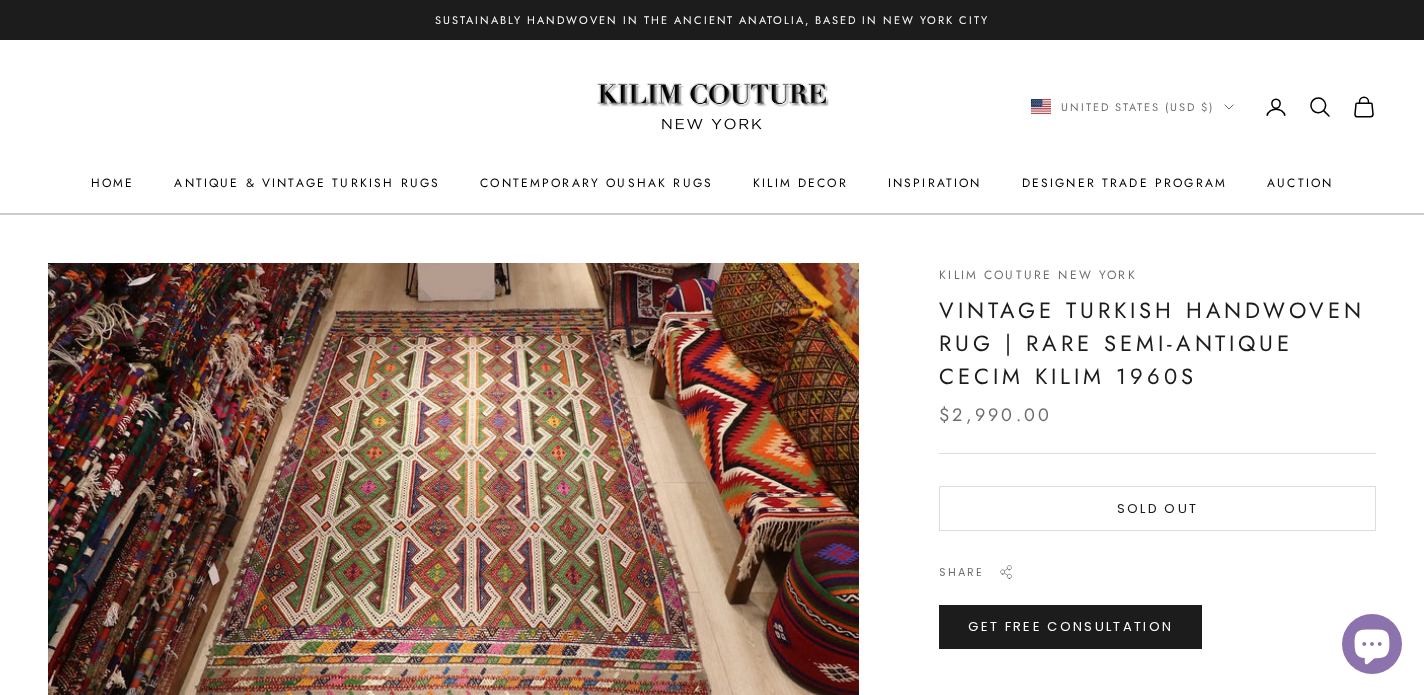 scroll, scrollTop: 0, scrollLeft: 0, axis: both 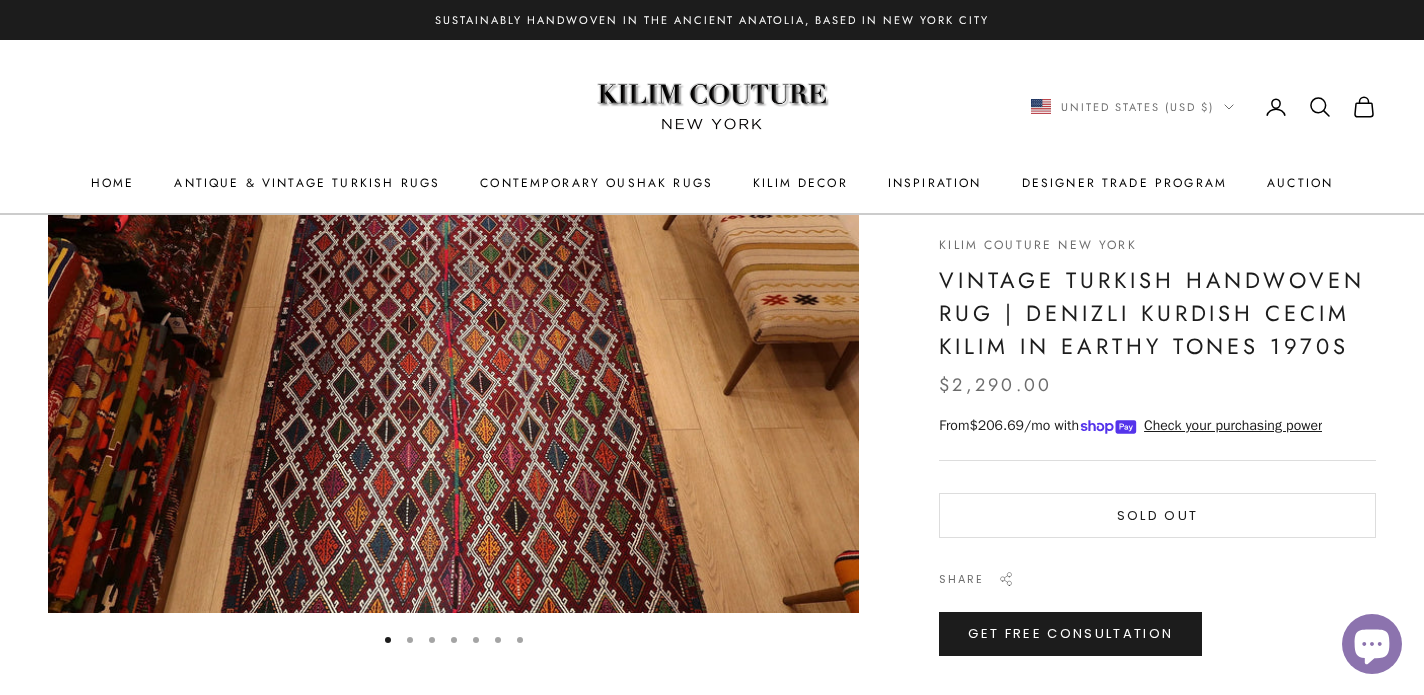 click 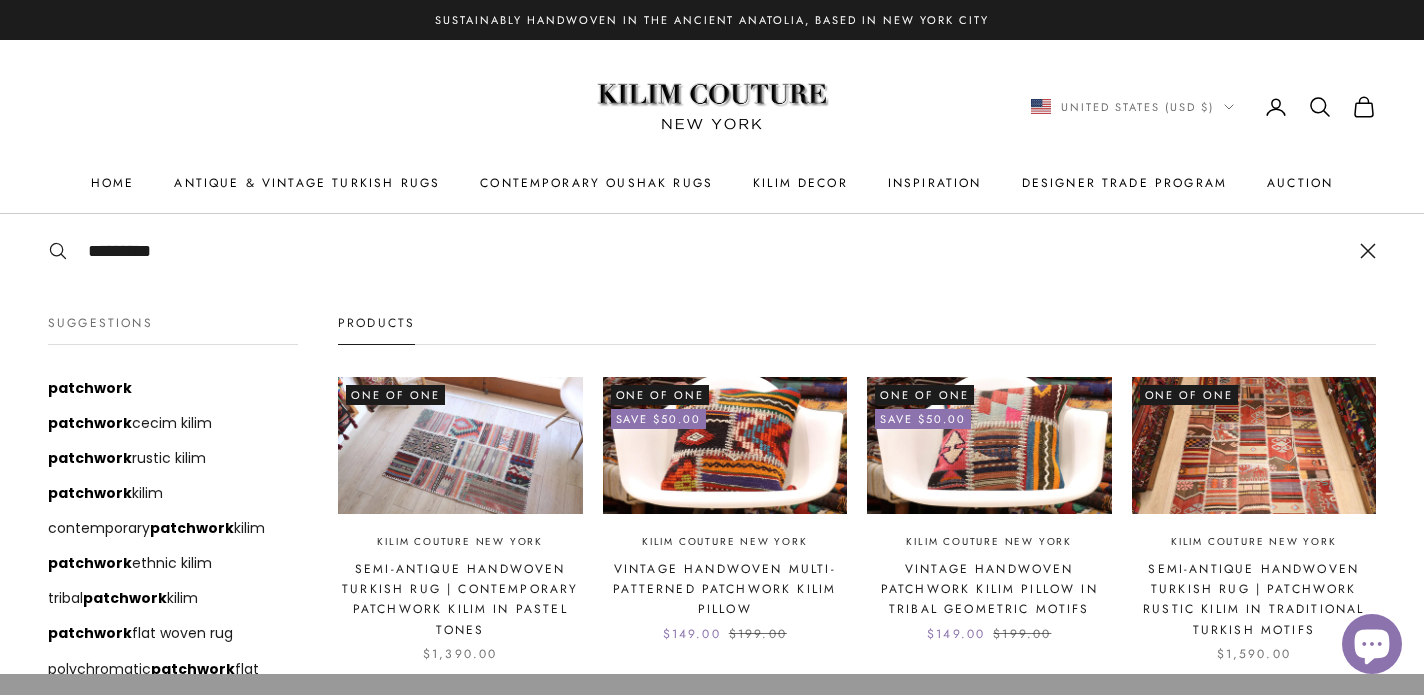 type on "*********" 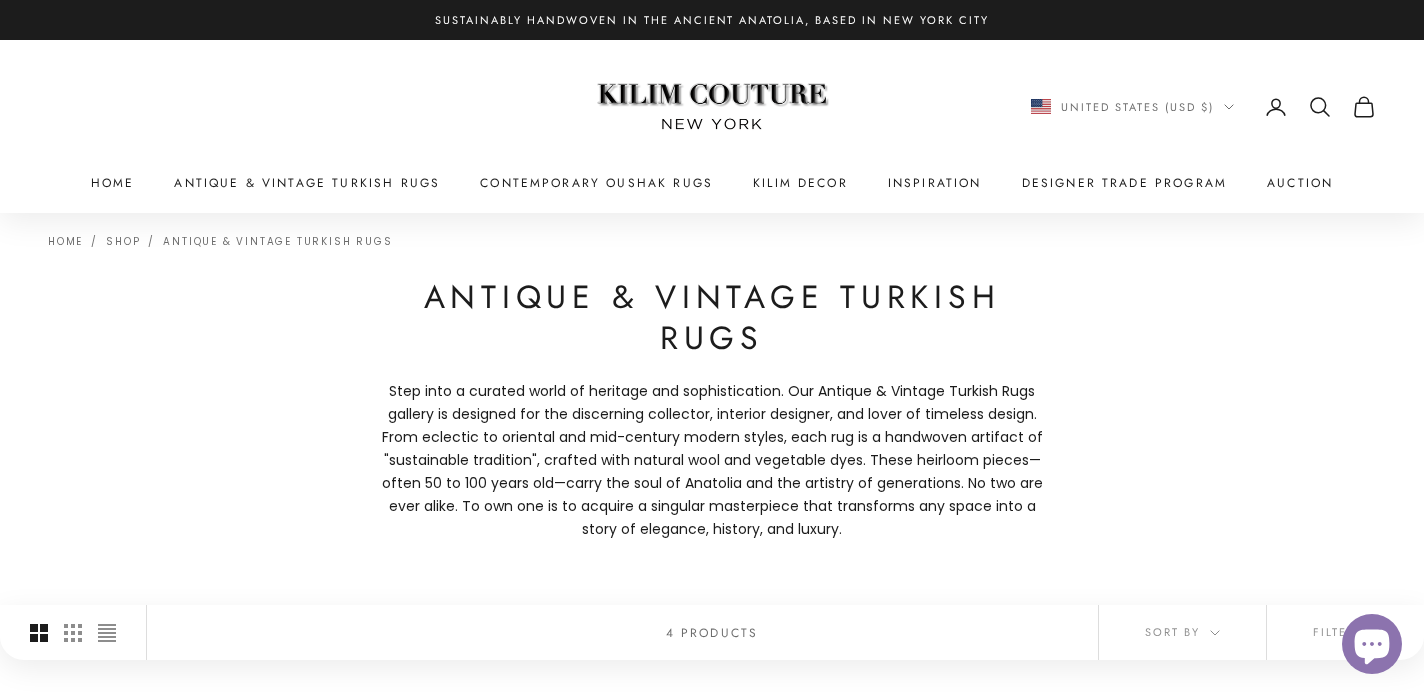 scroll, scrollTop: 0, scrollLeft: 0, axis: both 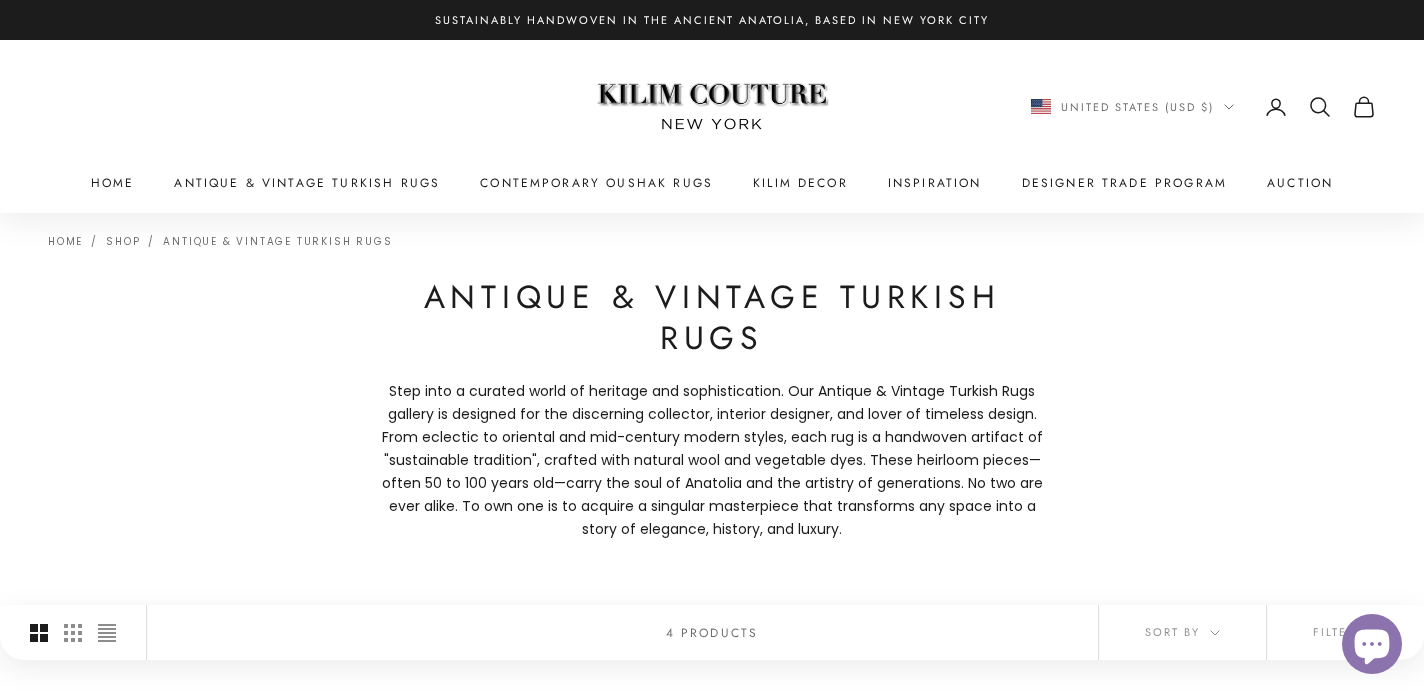 click 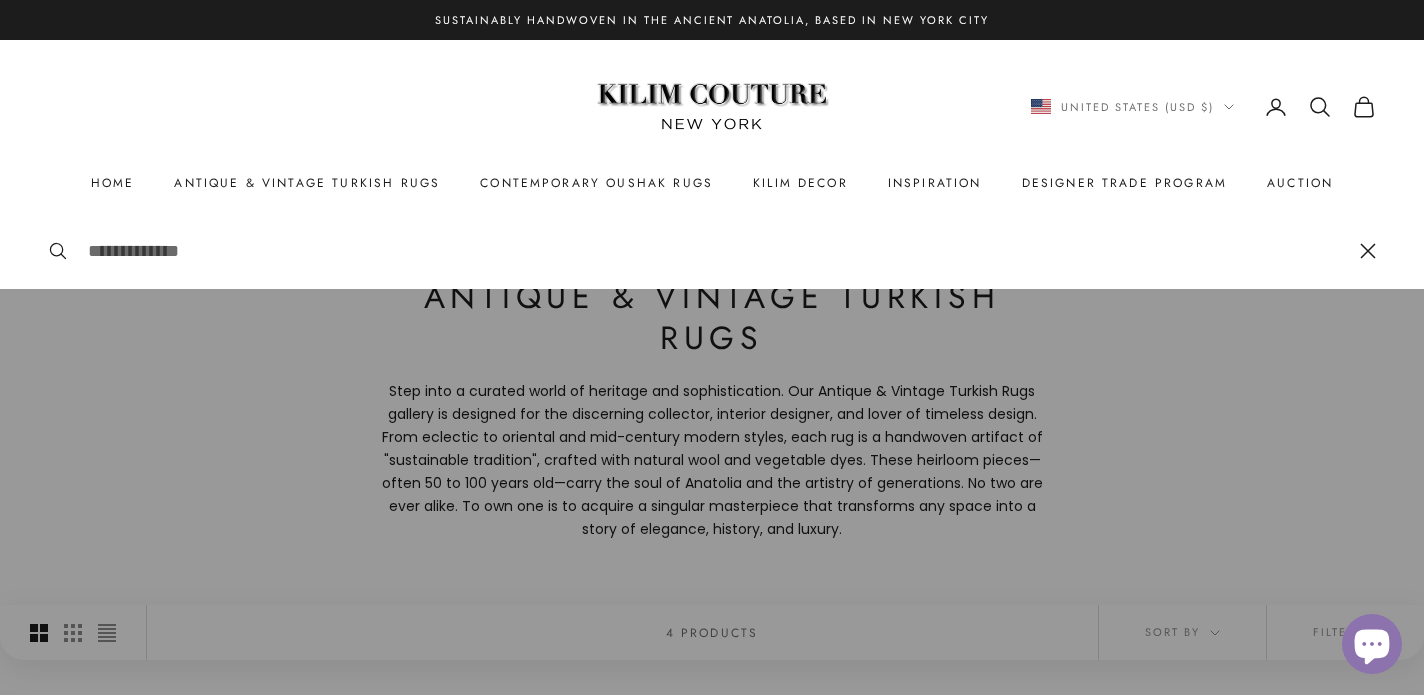 click at bounding box center (712, 494) 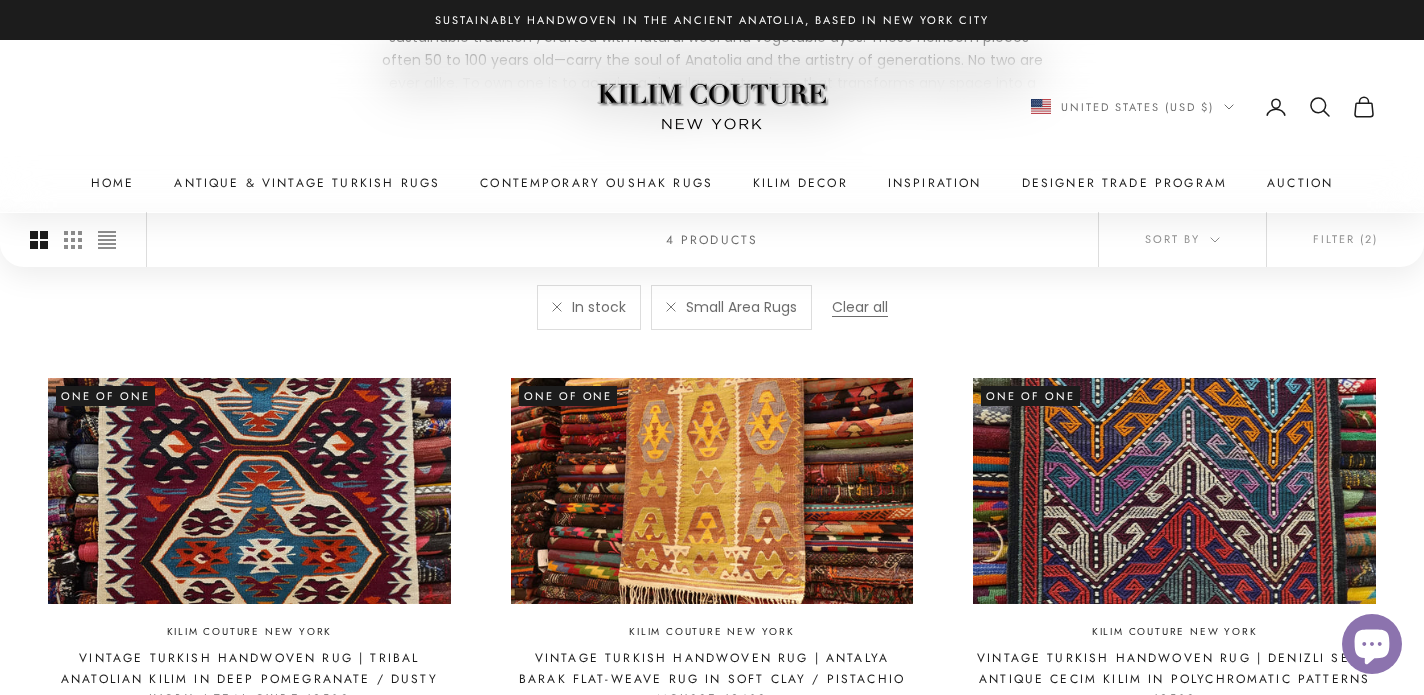 scroll, scrollTop: 496, scrollLeft: 0, axis: vertical 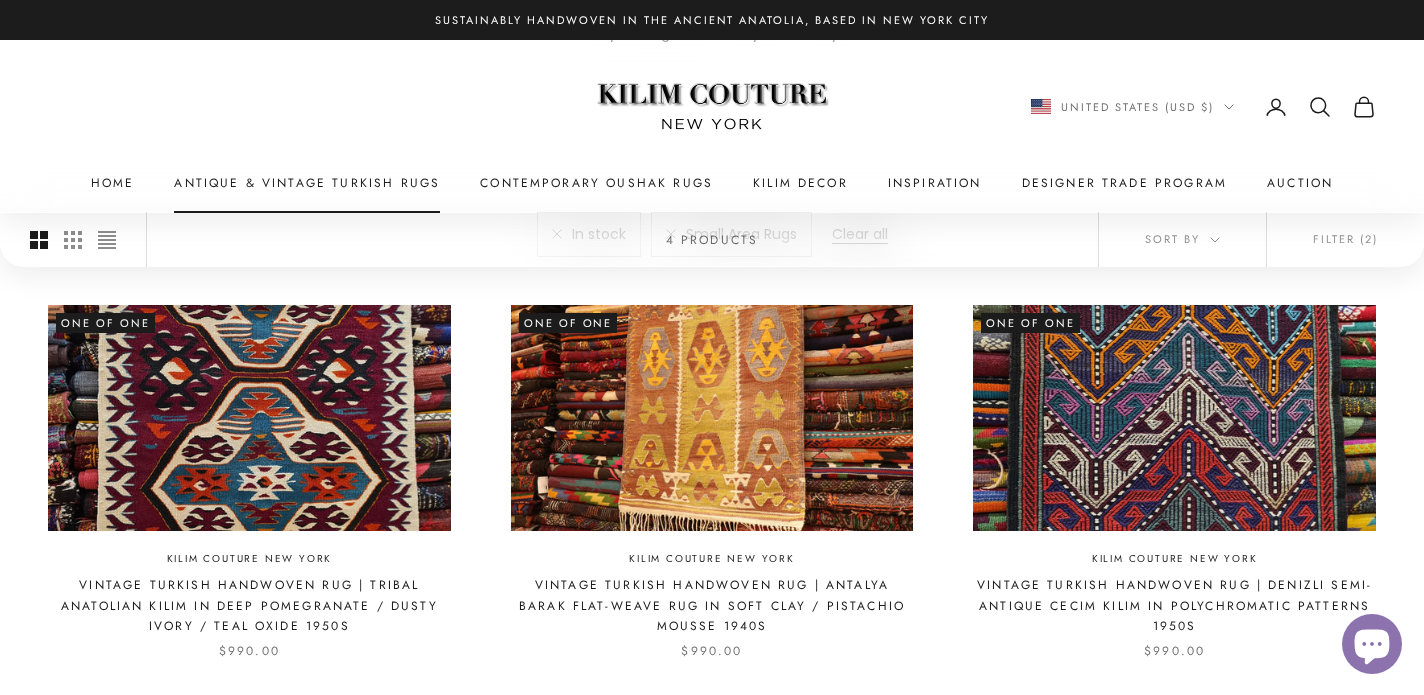 click on "Antique & Vintage Turkish Rugs" at bounding box center [307, 183] 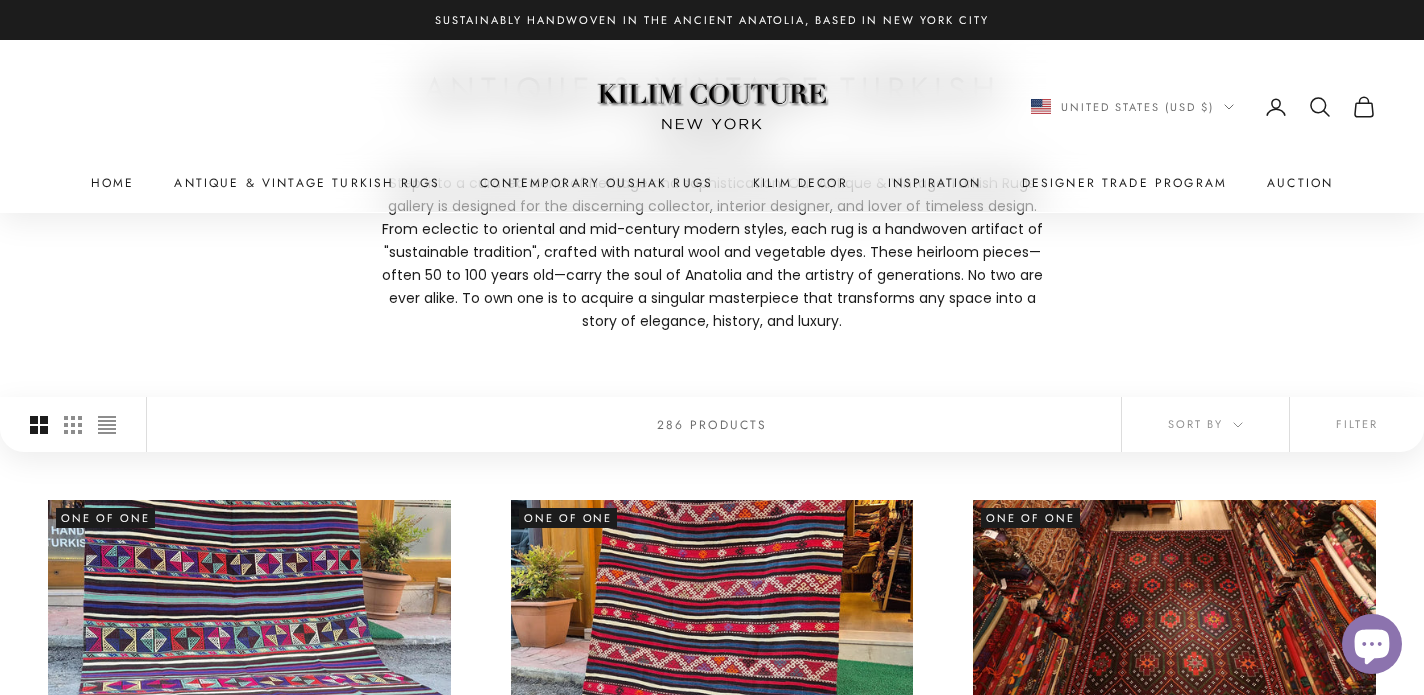 scroll, scrollTop: 494, scrollLeft: 0, axis: vertical 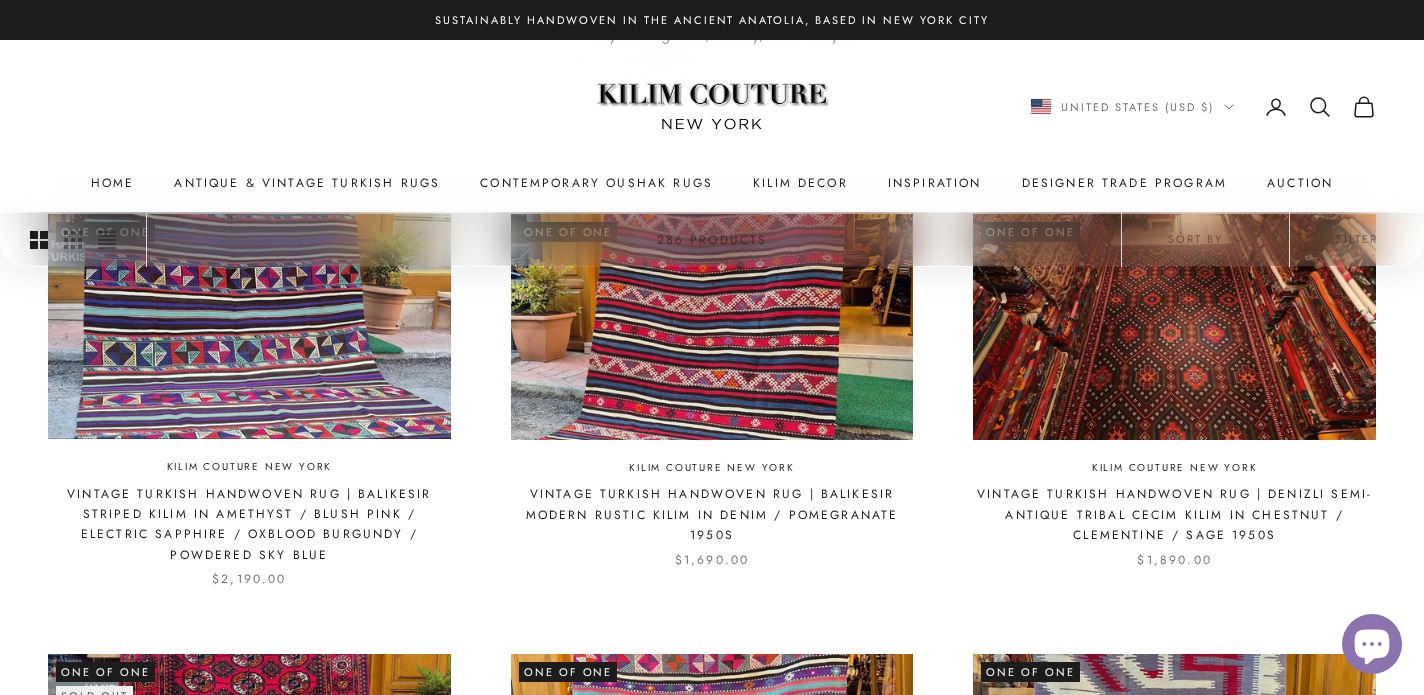 click 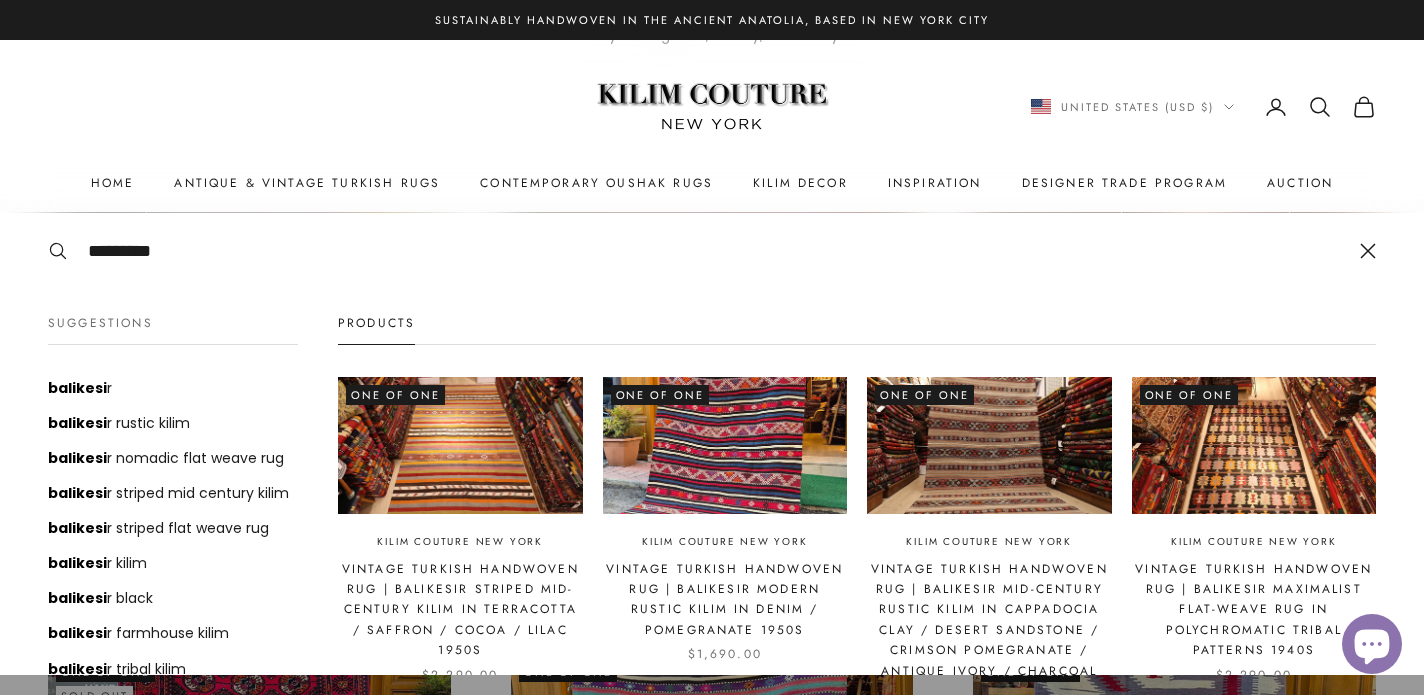 type on "*********" 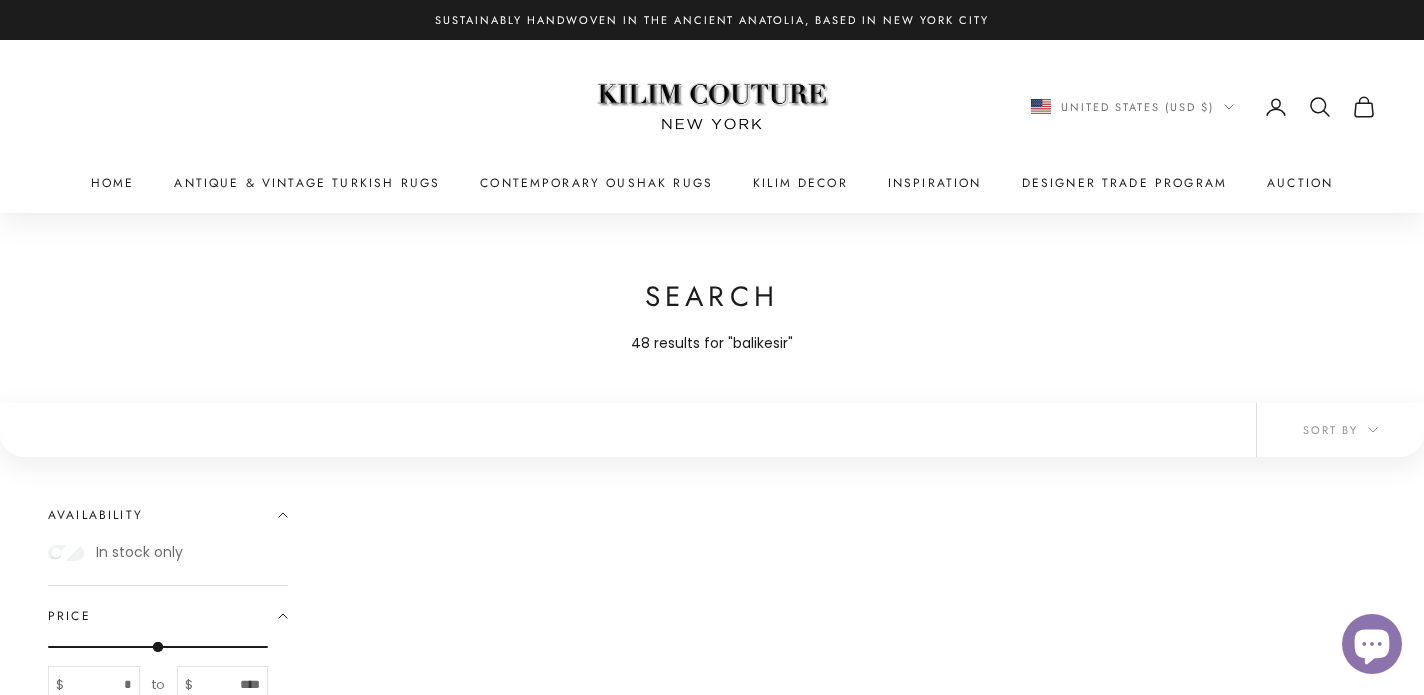 scroll, scrollTop: 0, scrollLeft: 0, axis: both 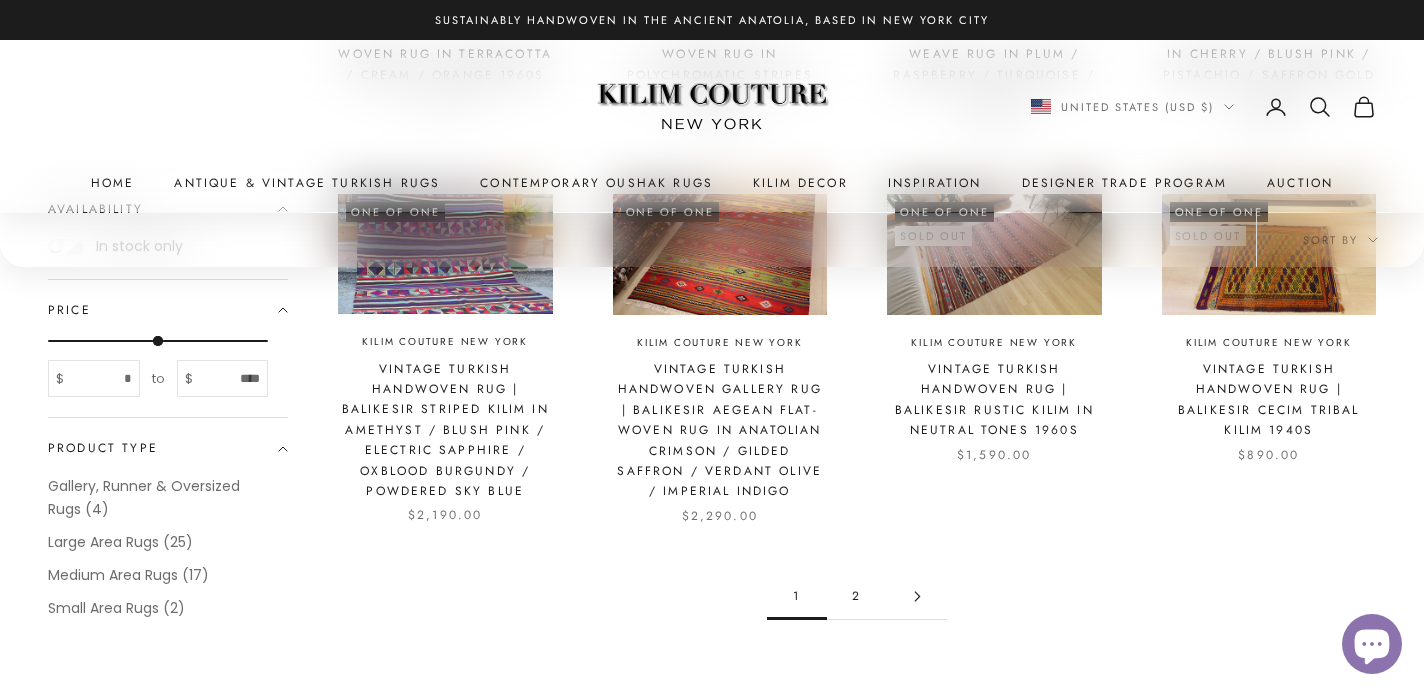 click on "2" at bounding box center (857, 596) 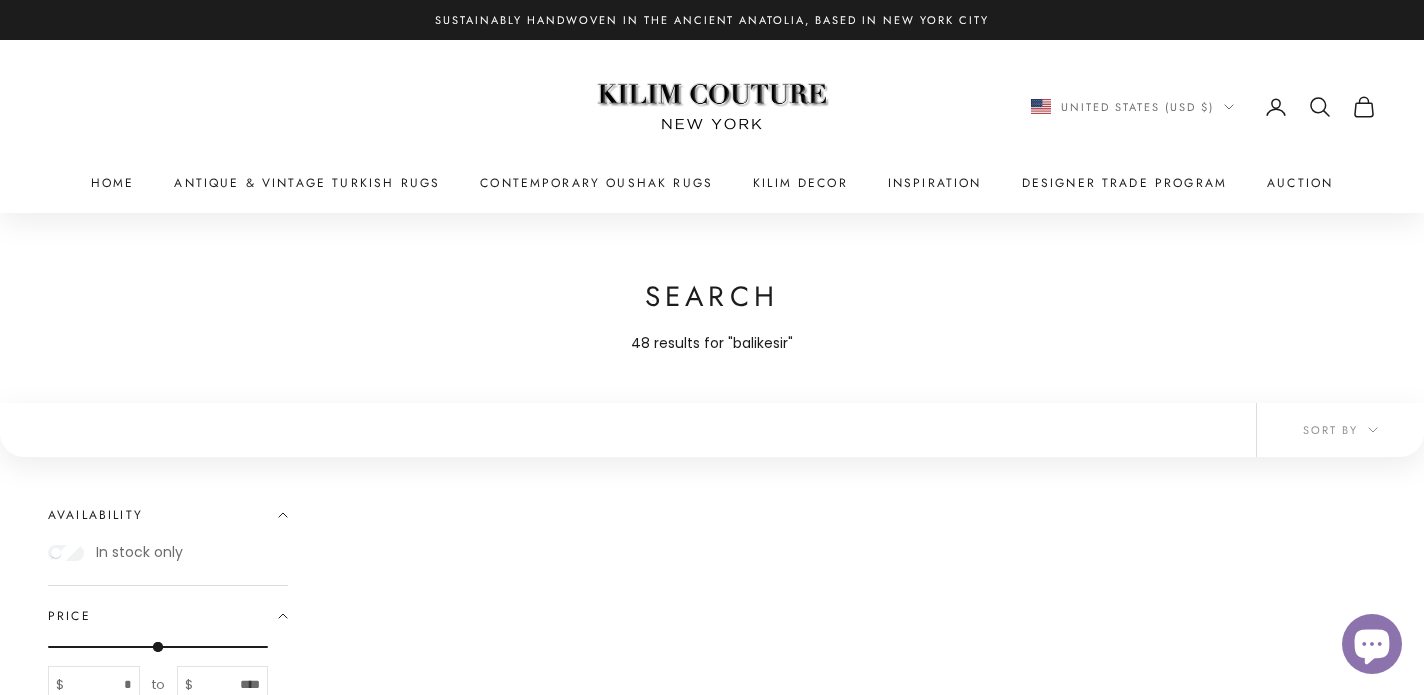 scroll, scrollTop: 0, scrollLeft: 0, axis: both 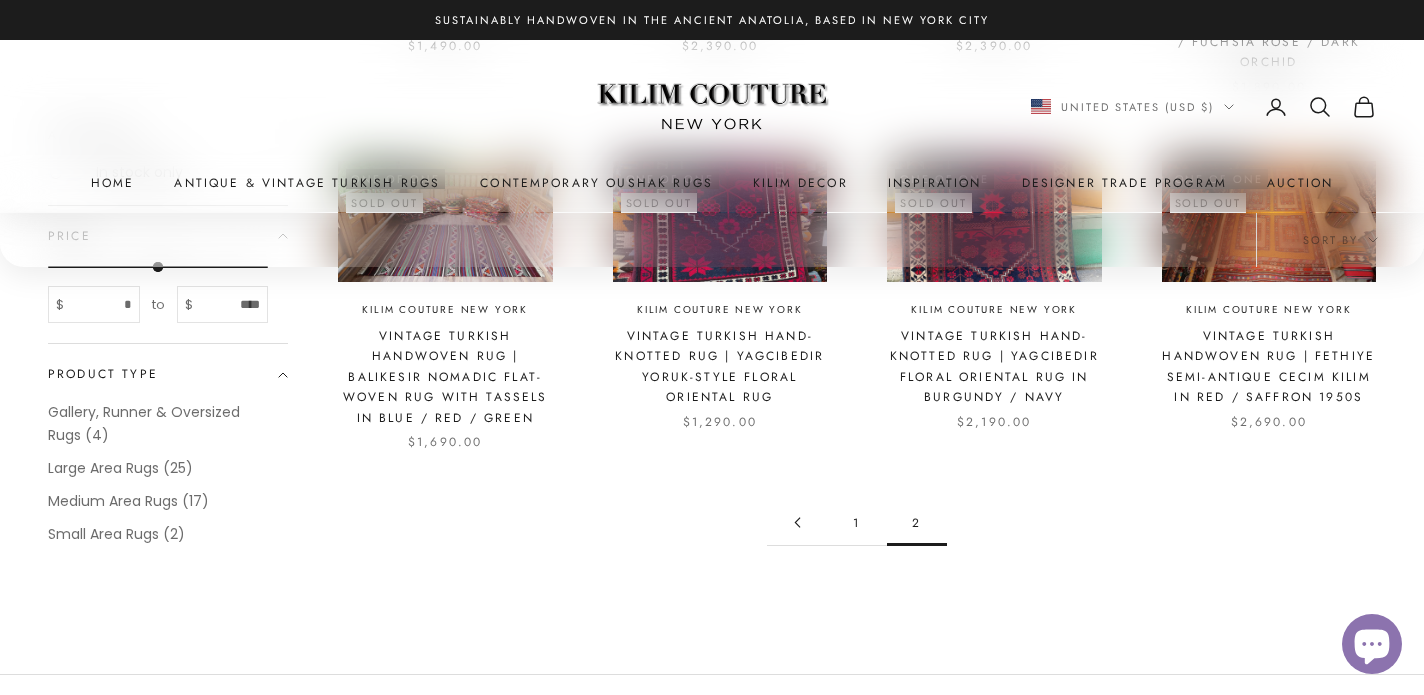 click on "1" at bounding box center [857, 522] 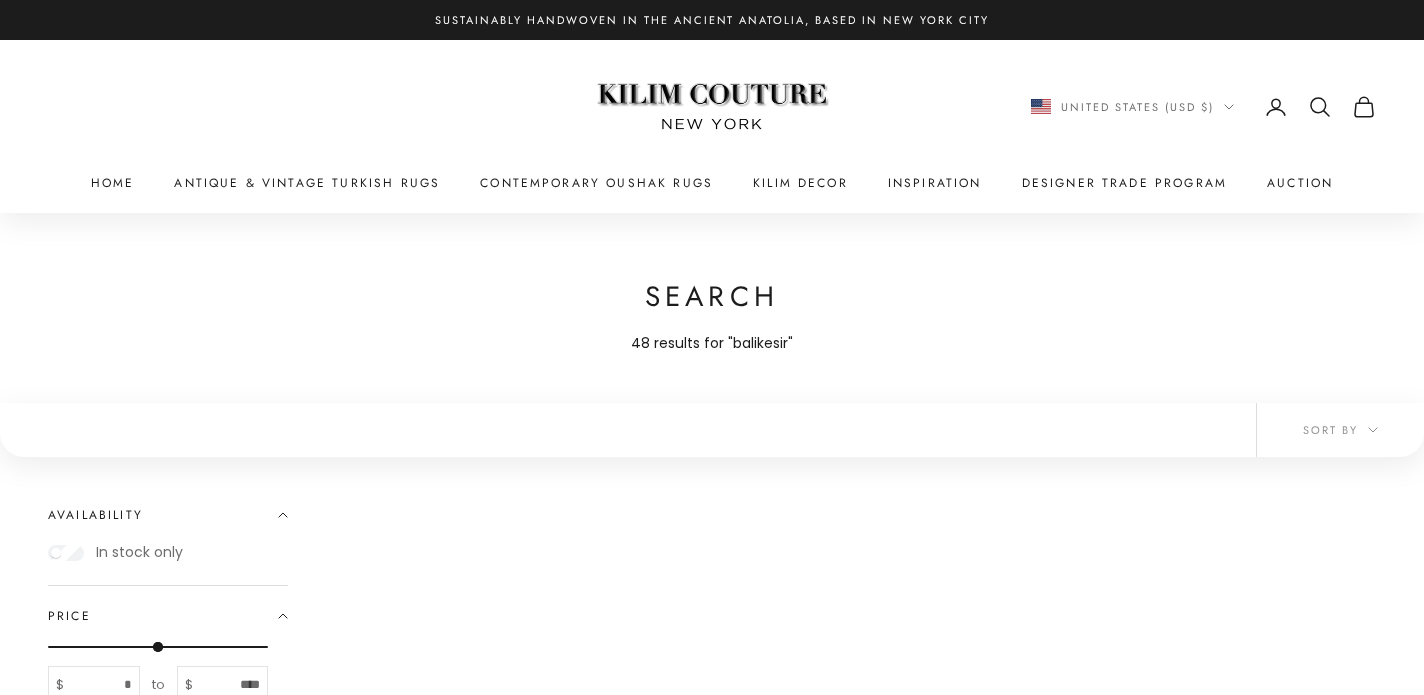 scroll, scrollTop: 1, scrollLeft: 0, axis: vertical 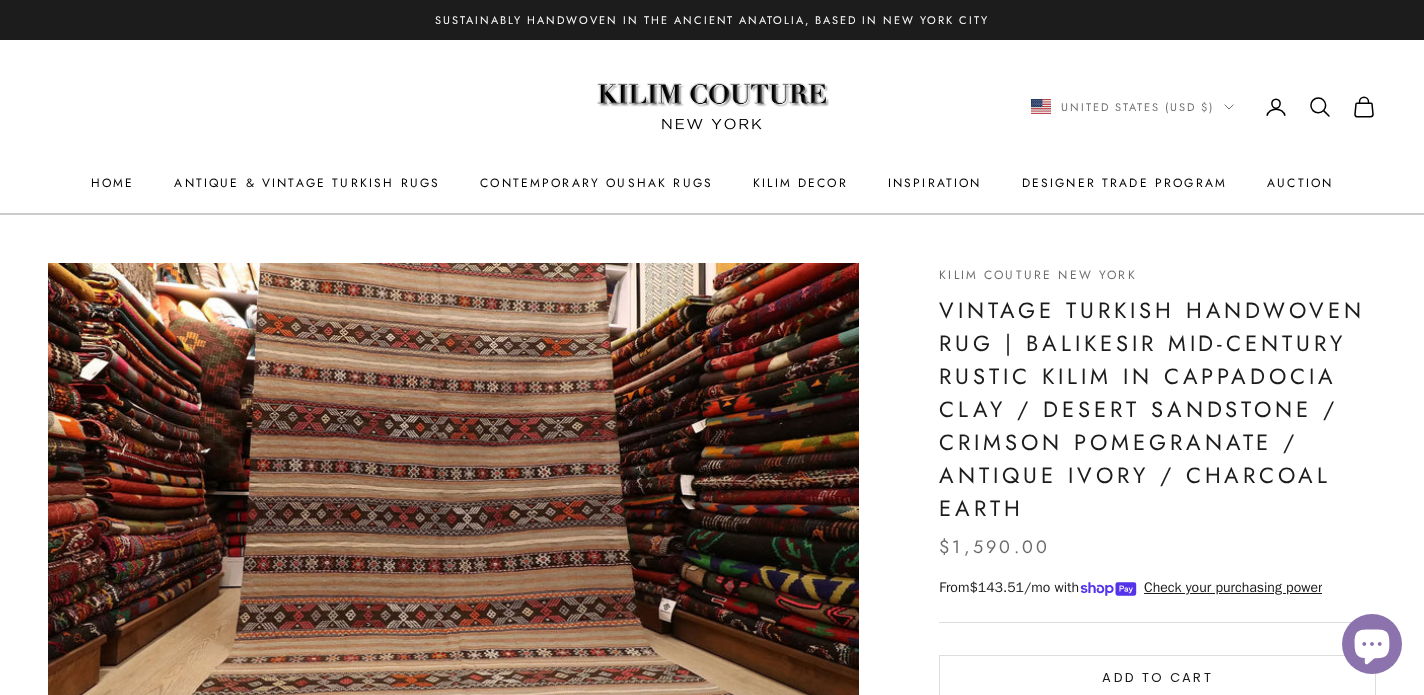 click at bounding box center [453, 491] 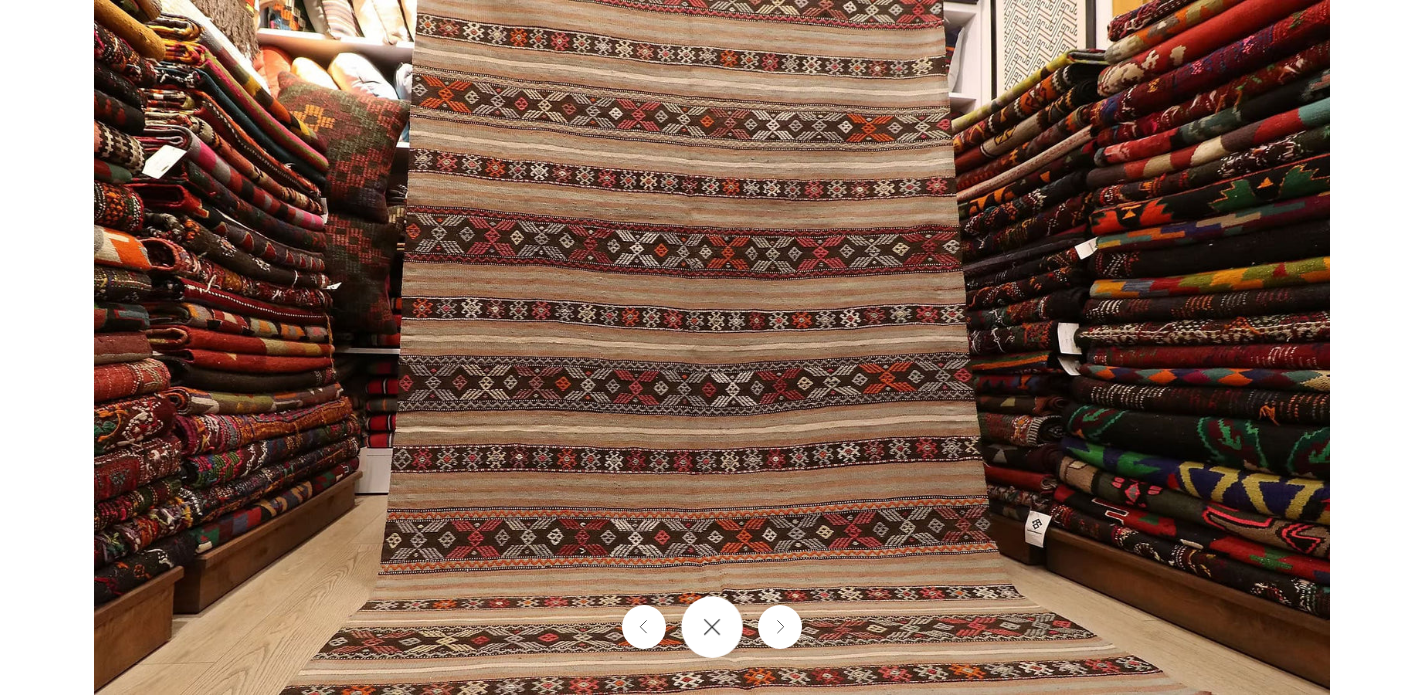 click at bounding box center [712, 627] 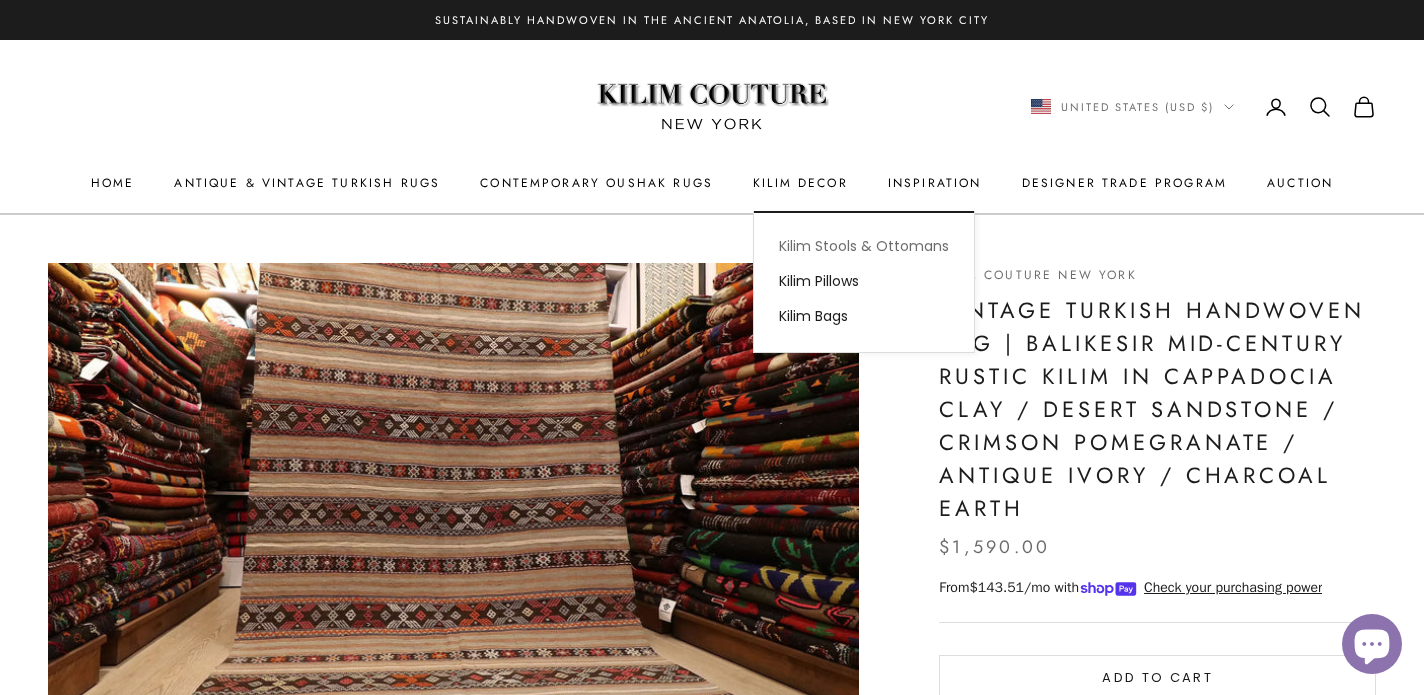 click on "Kilim Stools & Ottomans" at bounding box center (864, 246) 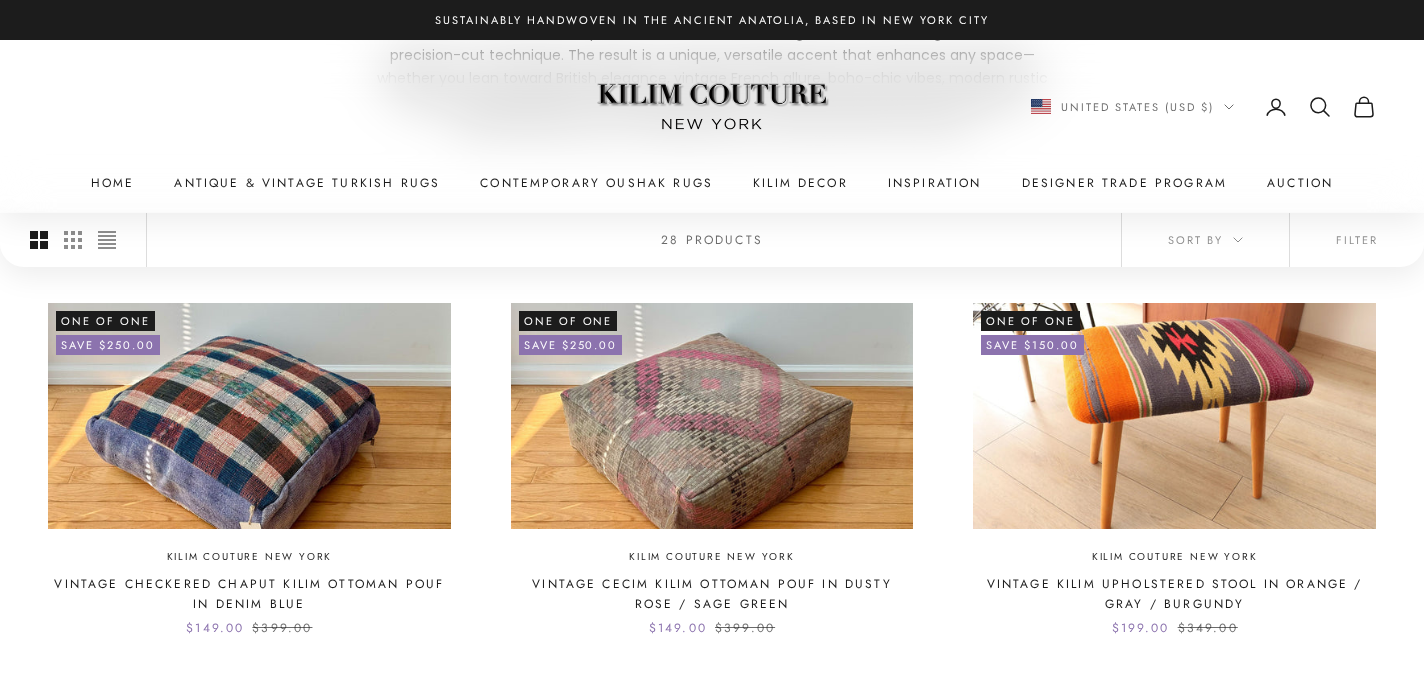 scroll, scrollTop: 0, scrollLeft: 0, axis: both 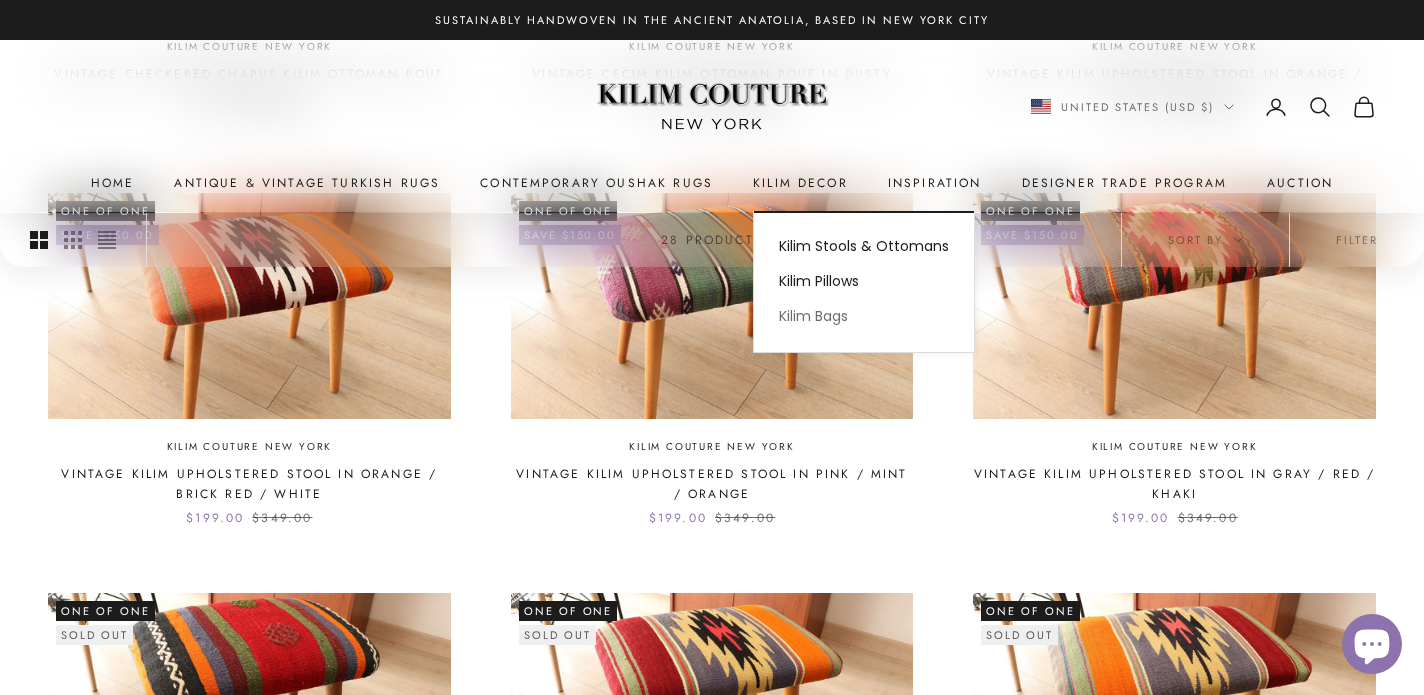 click on "Kilim Bags" at bounding box center [864, 316] 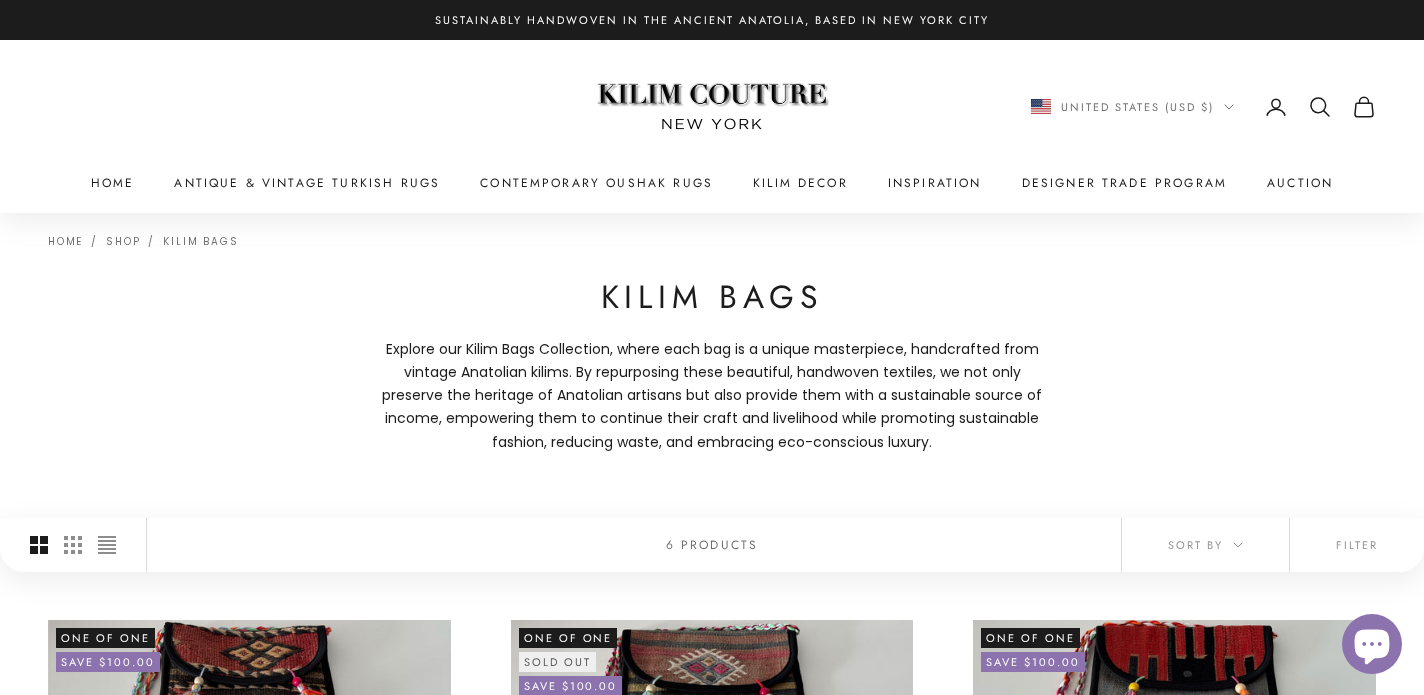 scroll, scrollTop: 211, scrollLeft: 0, axis: vertical 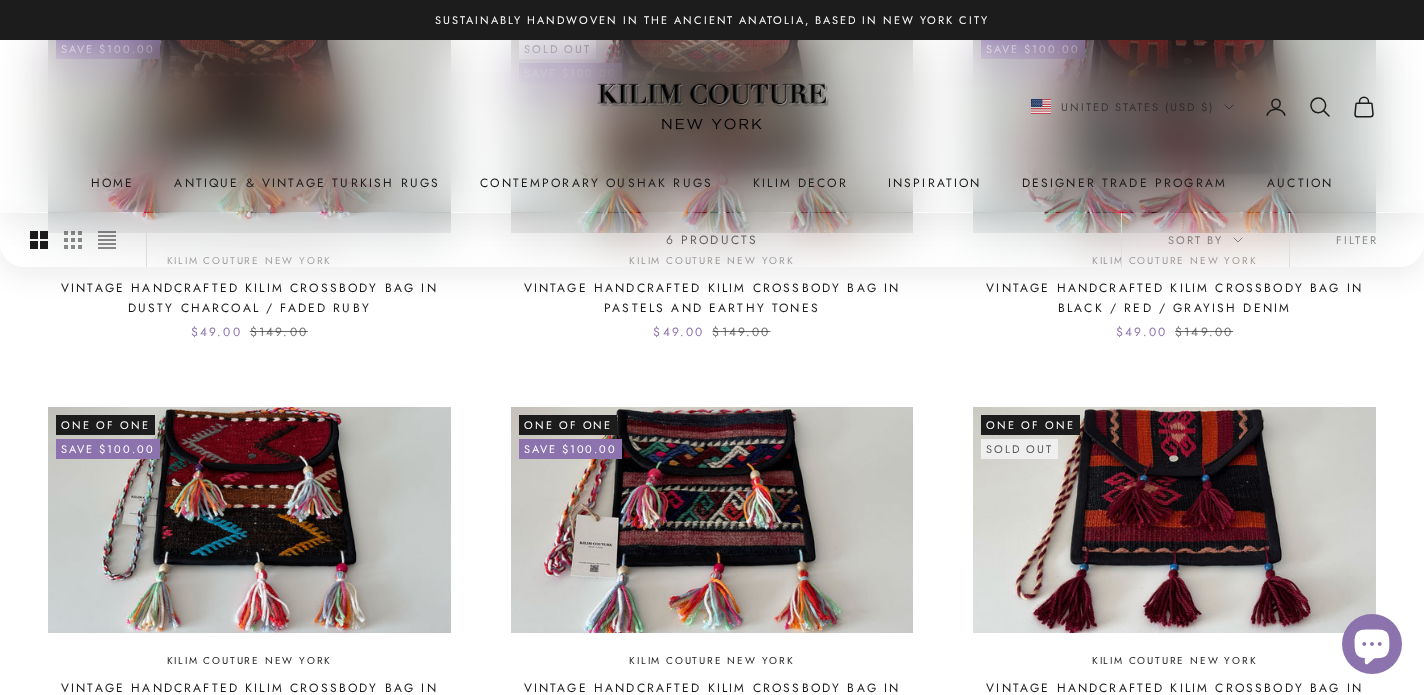 click on "Kilim Couture New York
Navigation menu
Home
Antique & Vintage Turkish Rugs
Contemporary Oushak Rugs
Kilim Decor Kilim Stools & Ottomans Kilim Pillows Kilim Bags
Inspiration
Designer Trade Program
Auction
United States (USD $)
Country Albania (ALL L)
Algeria (DZD د.ج)
Andorra (EUR €)
Angola (USD $)
Anguilla (XCD $)
Antigua & Barbuda (XCD $)
Argentina (USD $)
Armenia (AMD դր.)
Aruba (AWG ƒ)
Australia (AUD $)
Austria (EUR €)
Azerbaijan (AZN ₼)
Bahamas (BSD $)
Bahrain (USD $)
Bangladesh (BDT ৳)
Barbados (BBD $)" at bounding box center (712, 126) 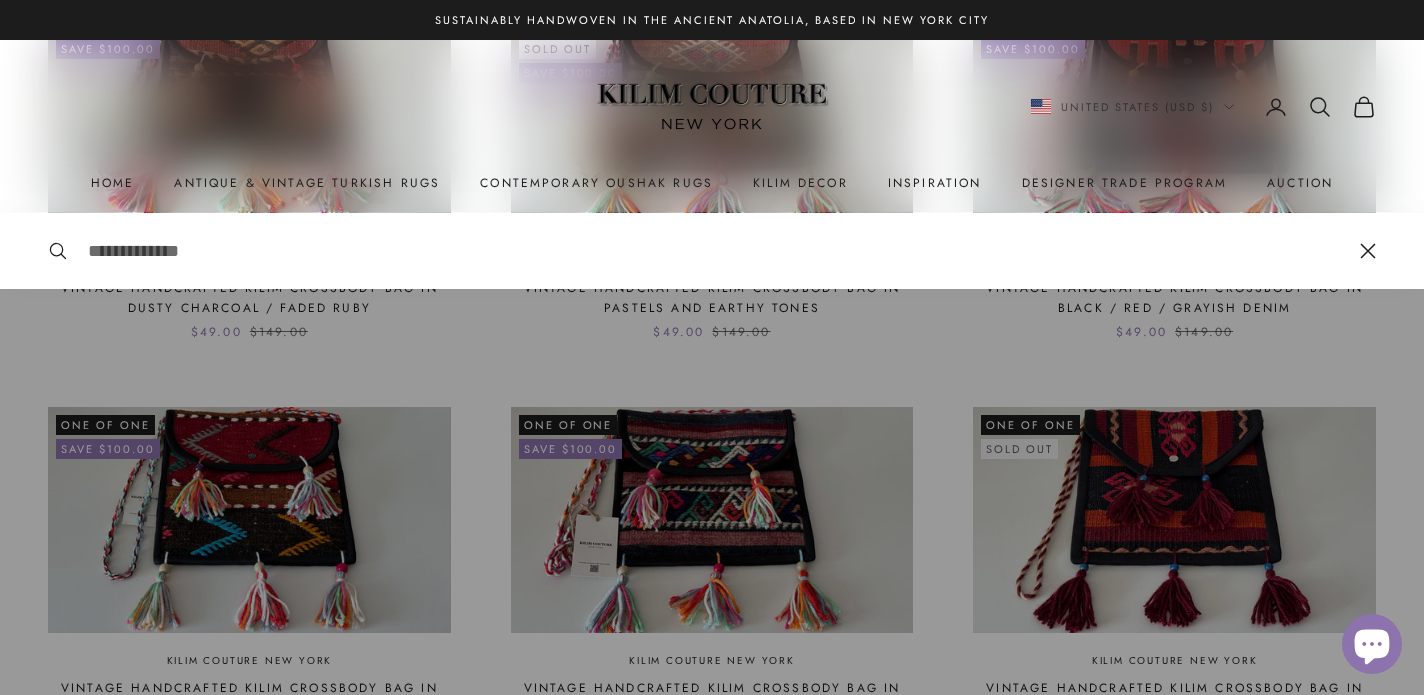 click 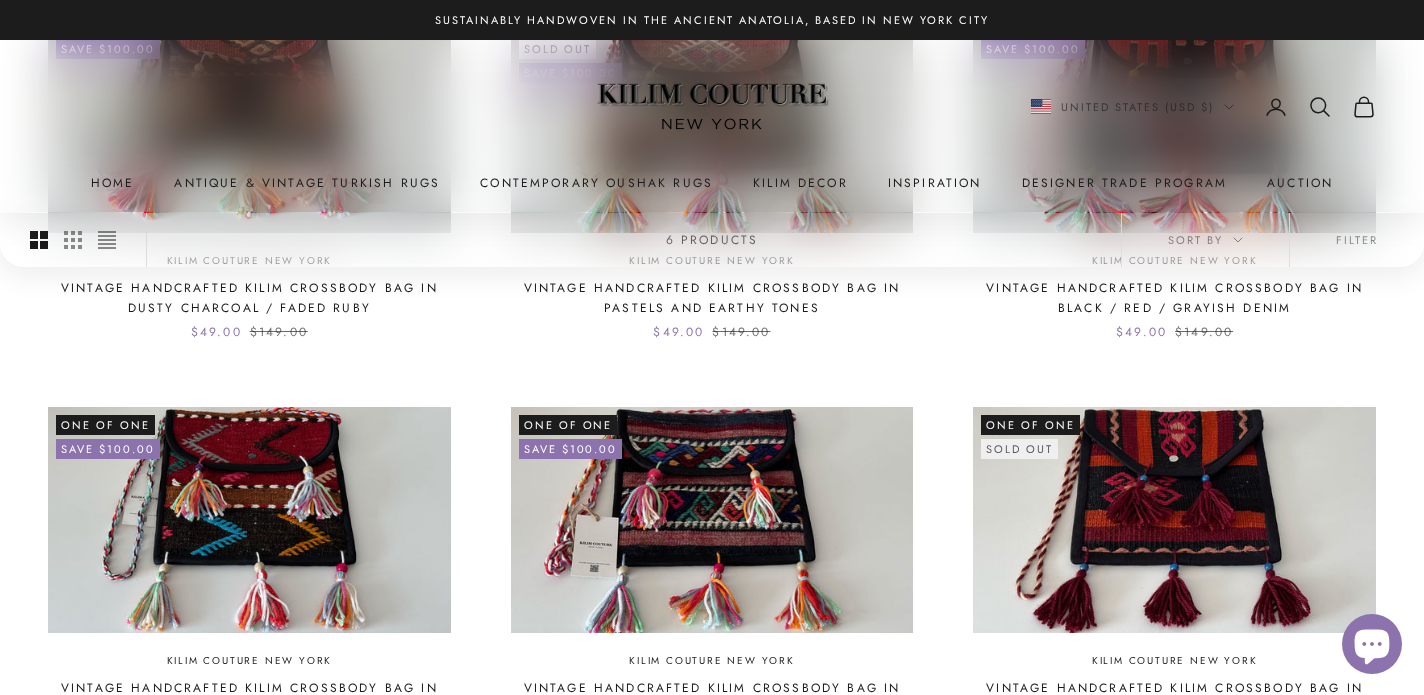 scroll, scrollTop: 0, scrollLeft: 0, axis: both 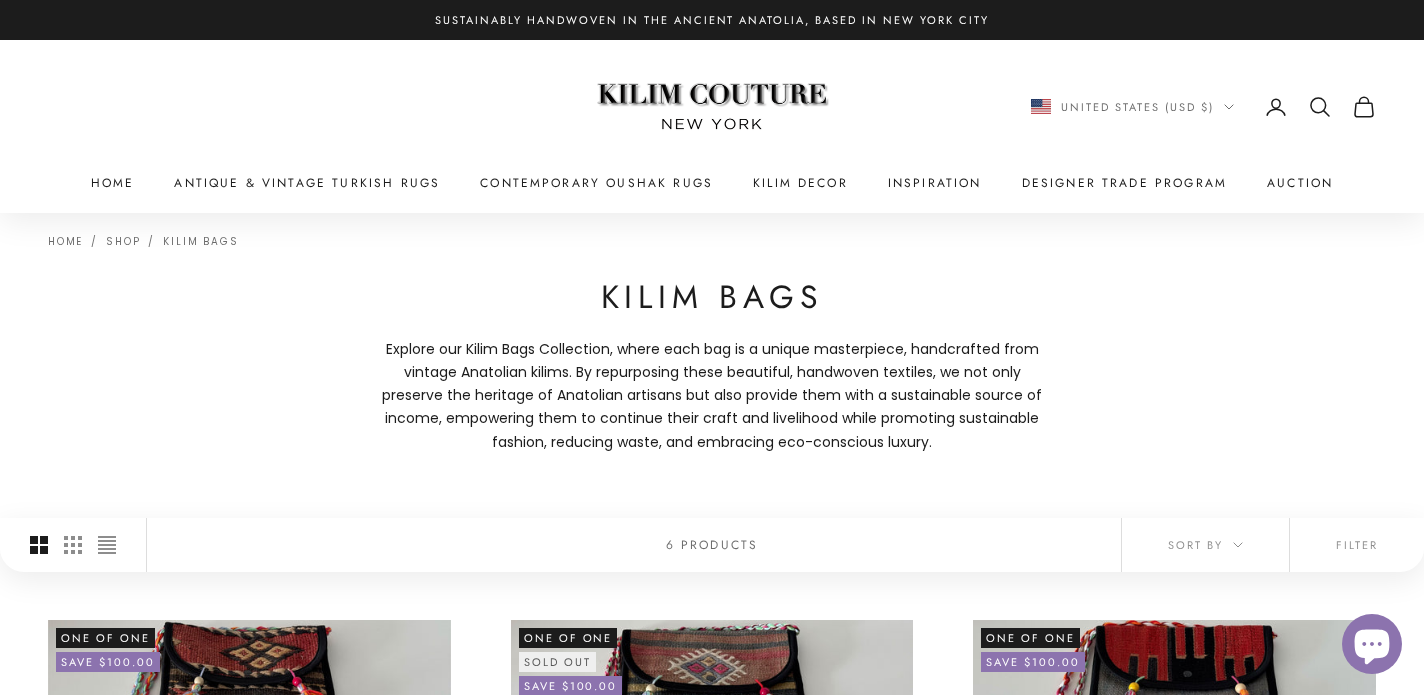 click on "Kilim Couture New York" at bounding box center [712, 106] 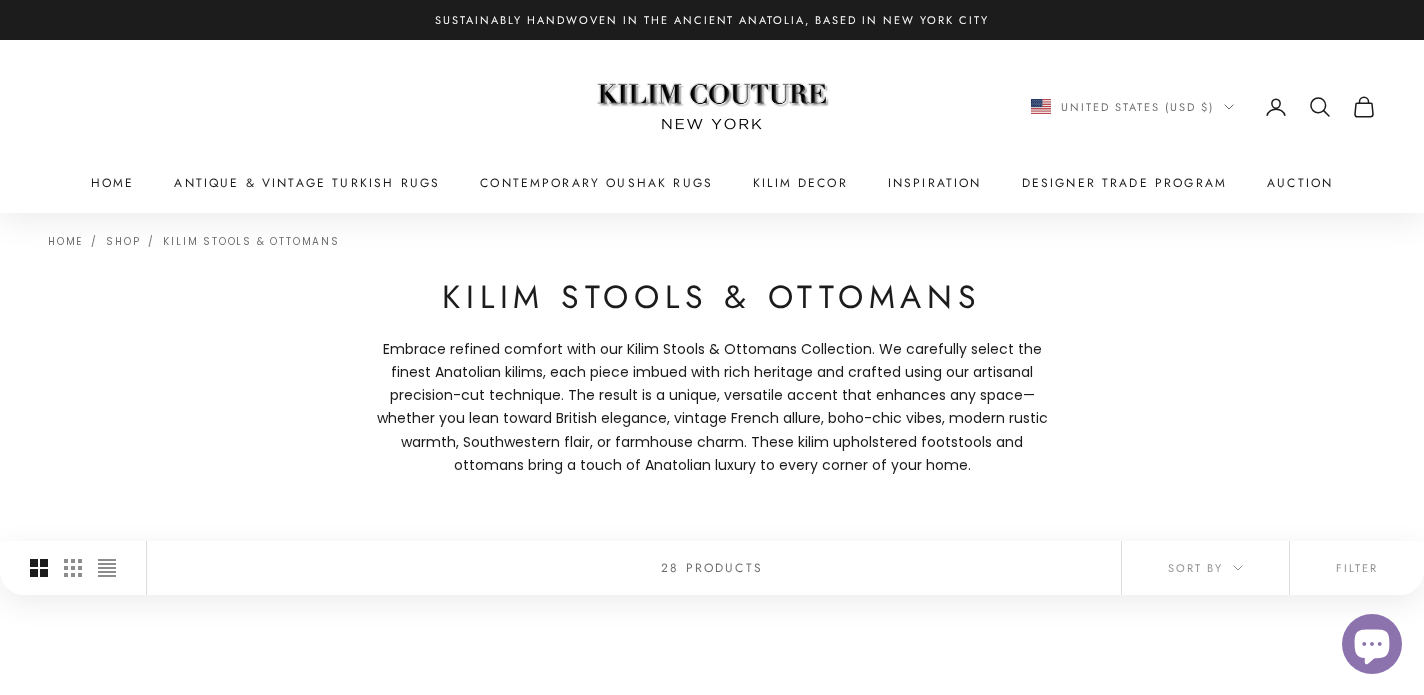 scroll, scrollTop: 0, scrollLeft: 0, axis: both 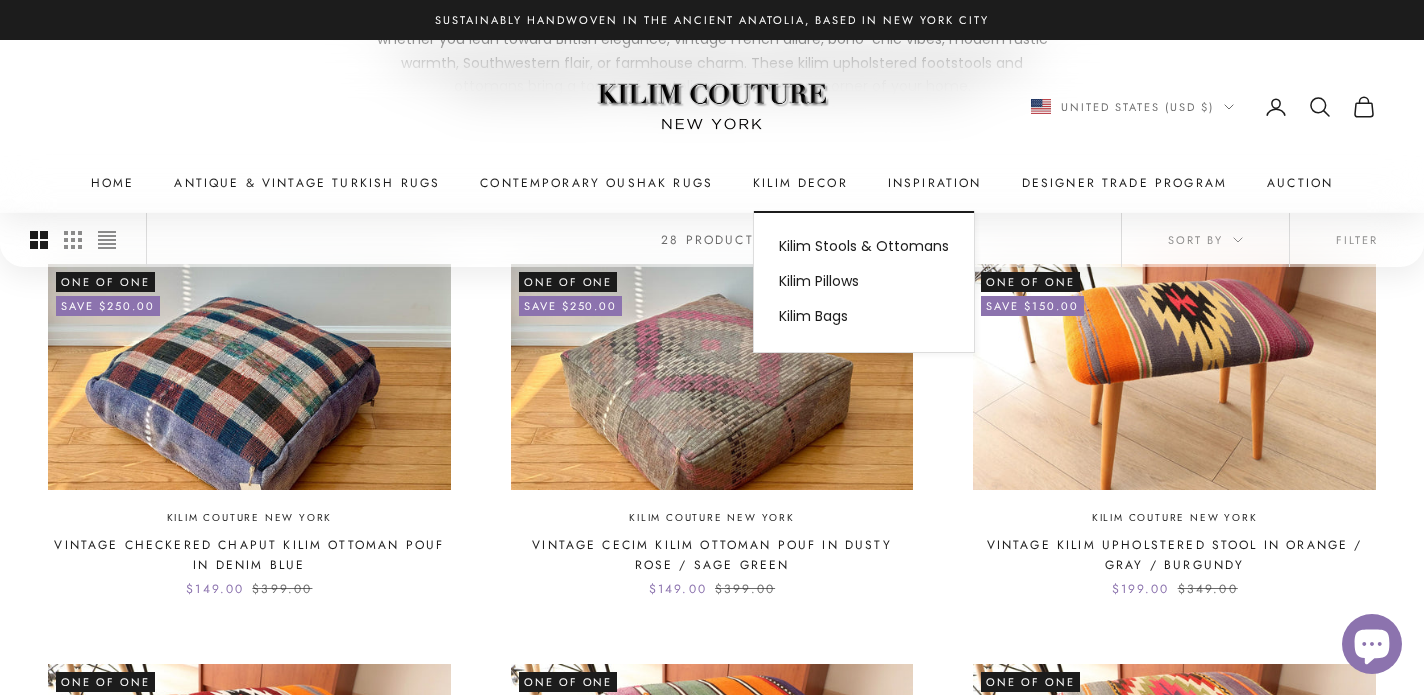 click on "Kilim Decor" at bounding box center (800, 183) 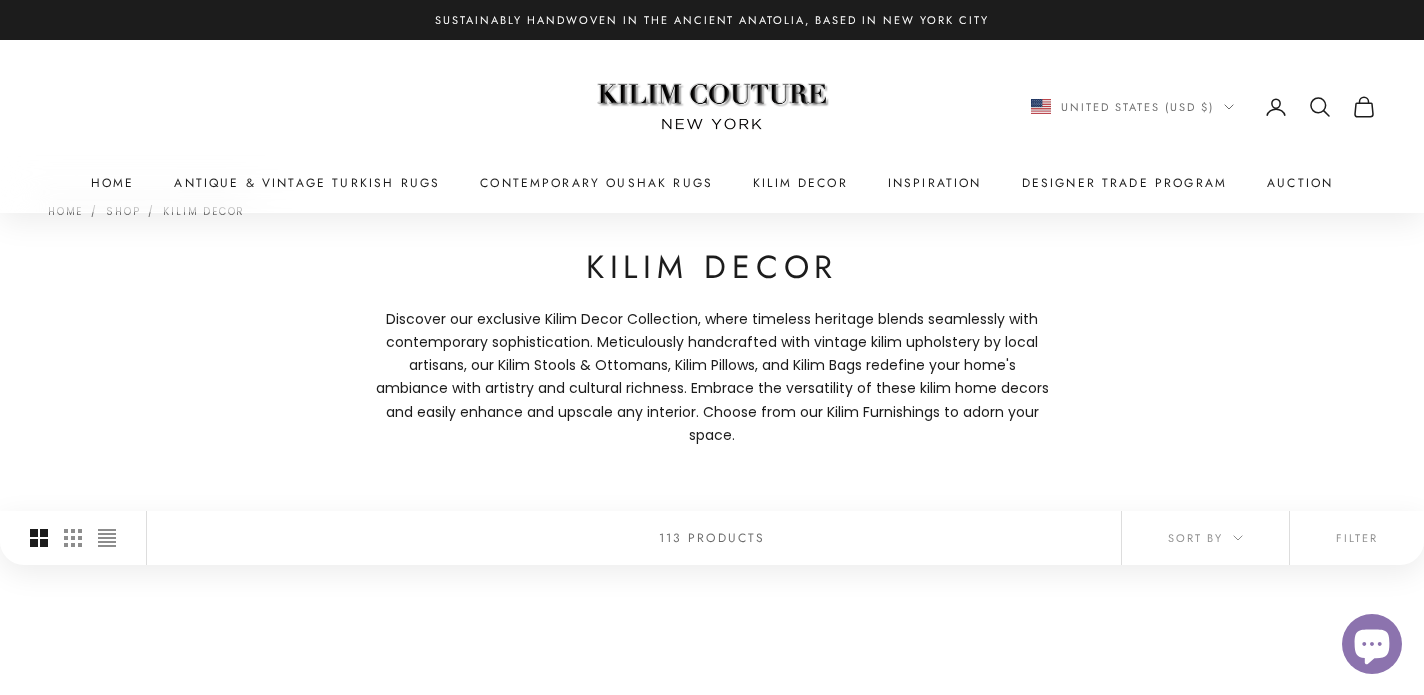 scroll, scrollTop: 150, scrollLeft: 0, axis: vertical 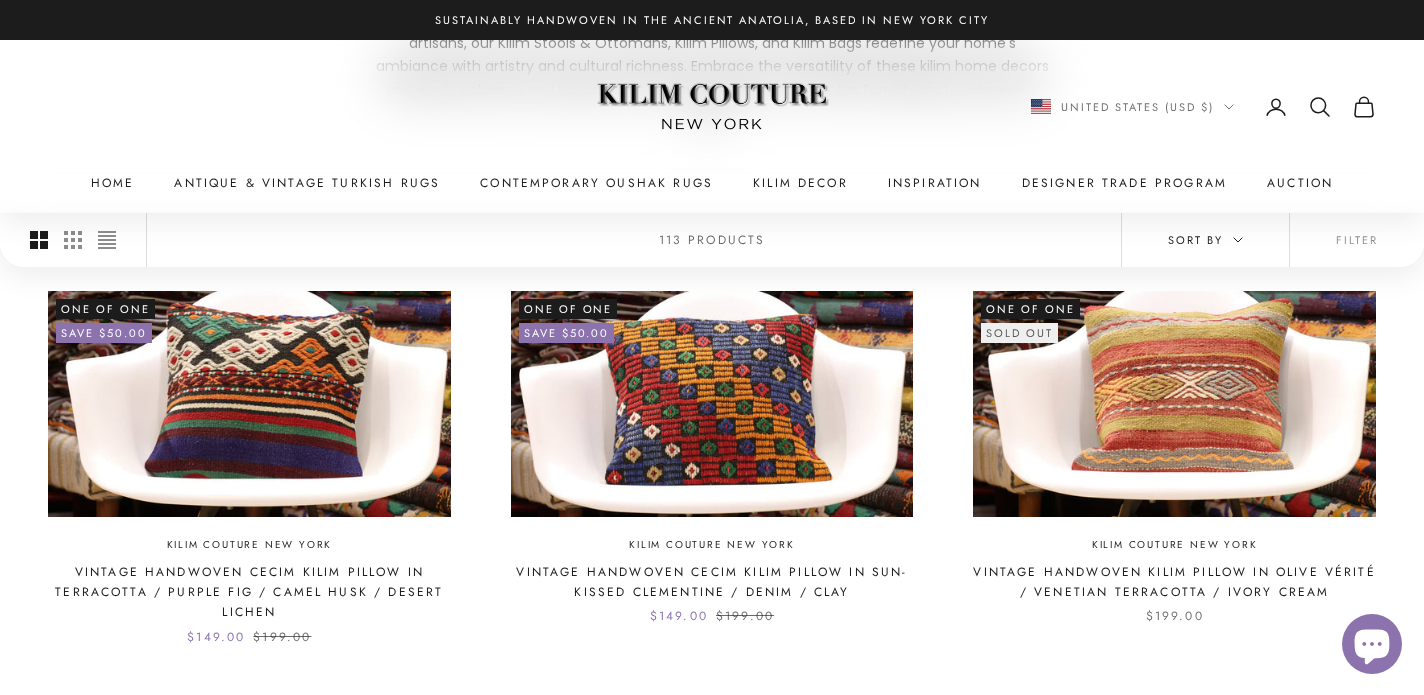 click on "Sort by" at bounding box center [1205, 240] 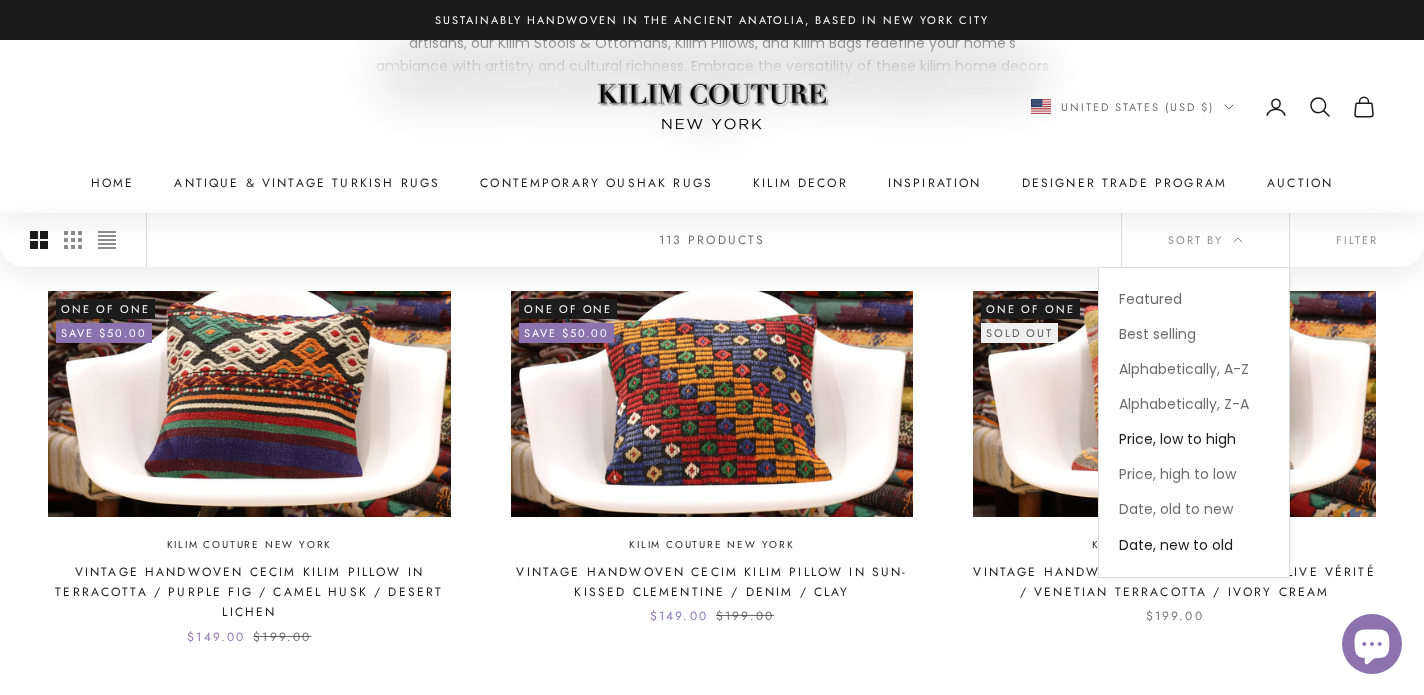 click on "Price, low to high" at bounding box center (1177, 439) 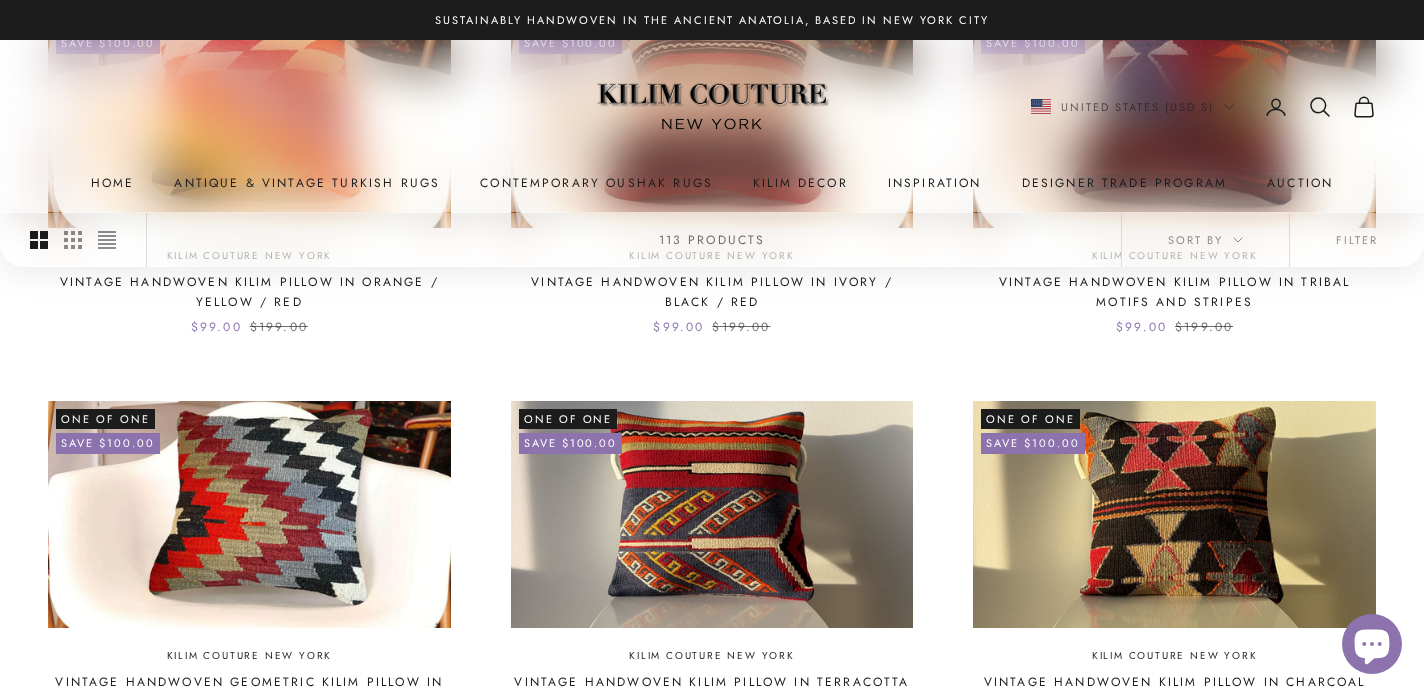 scroll, scrollTop: 1321, scrollLeft: 0, axis: vertical 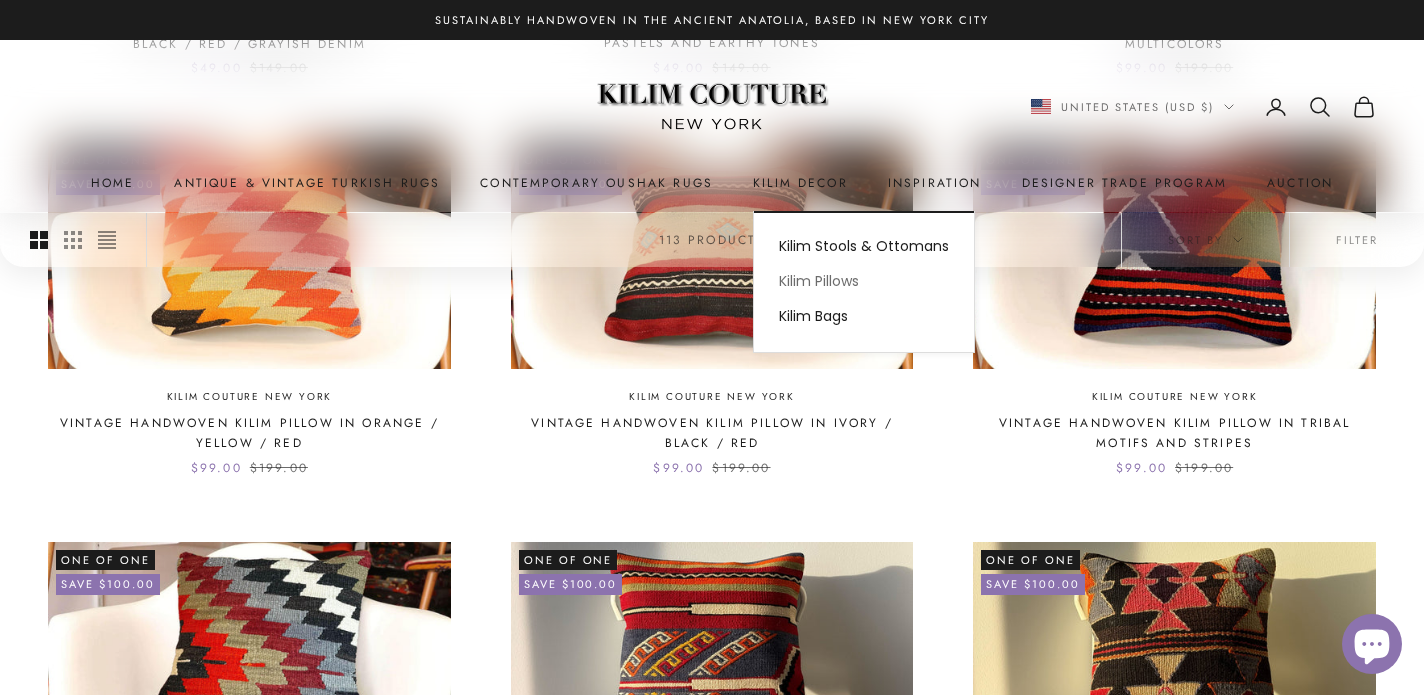 click on "Kilim Pillows" at bounding box center [864, 281] 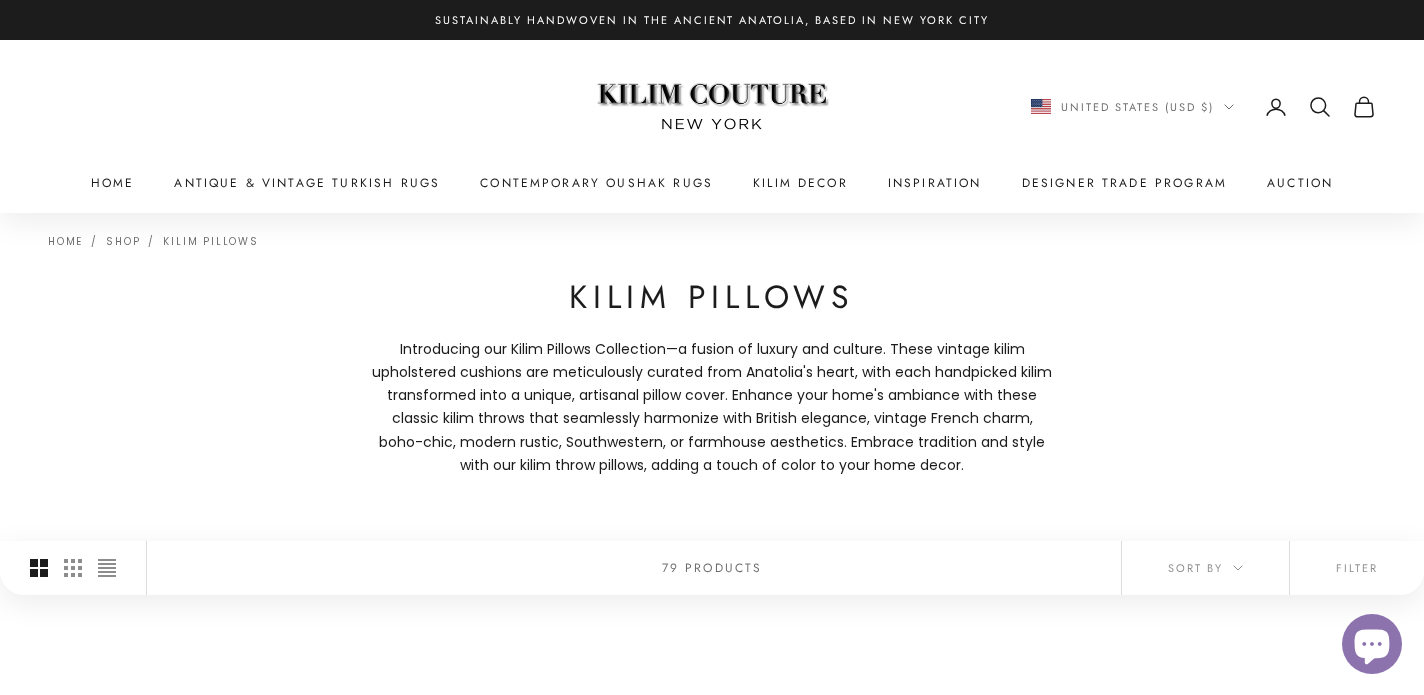 scroll, scrollTop: 0, scrollLeft: 0, axis: both 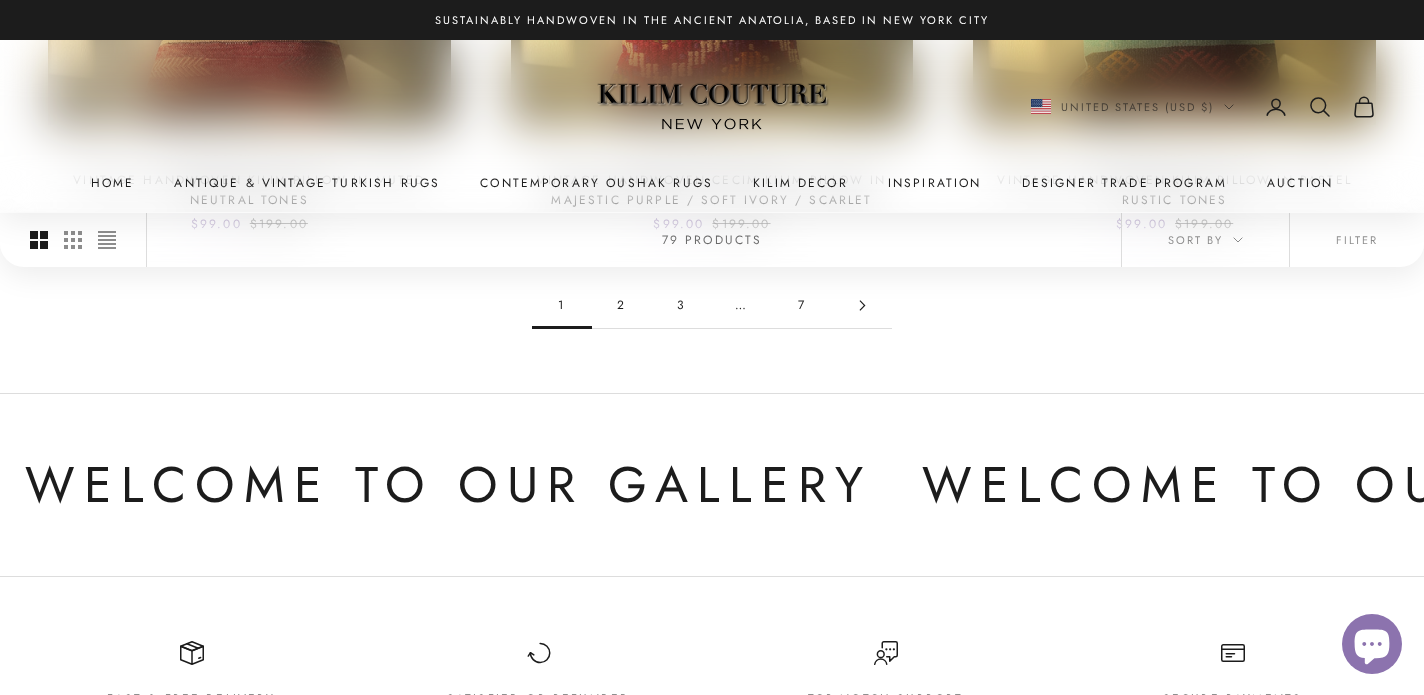 click on "2" at bounding box center [622, 305] 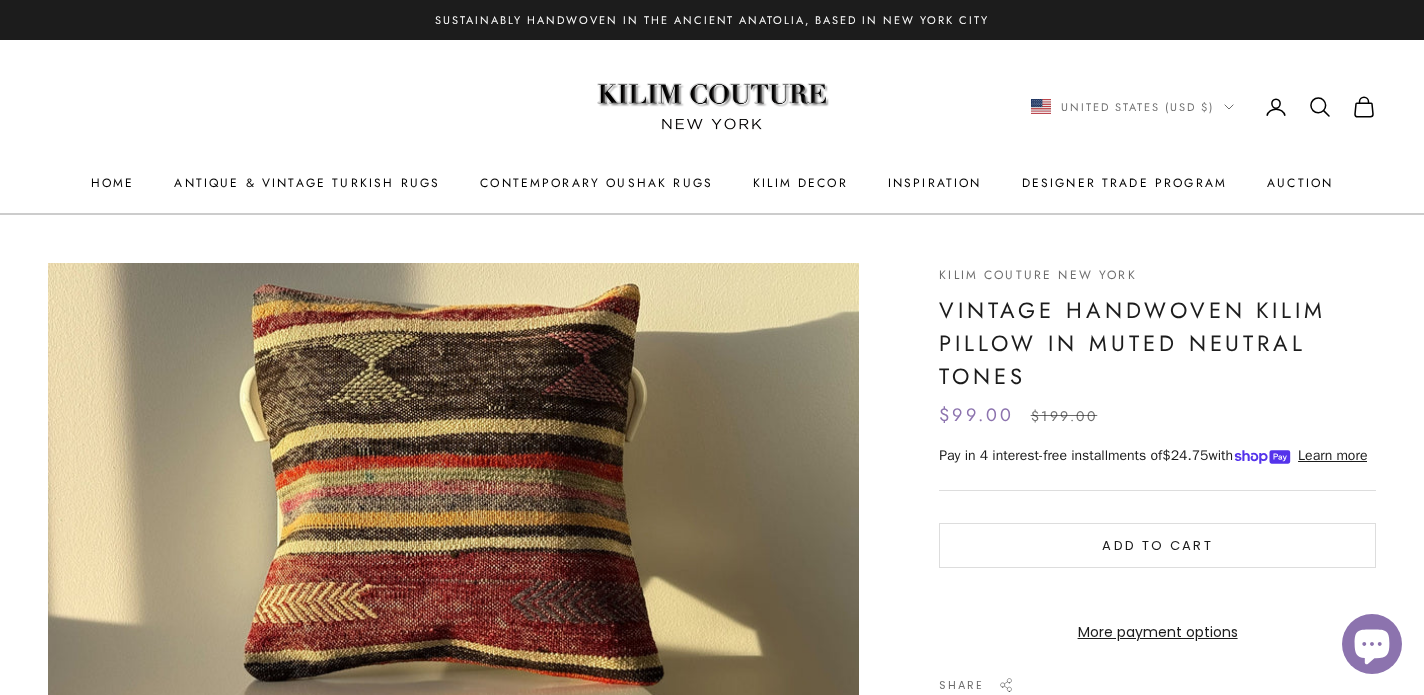 scroll, scrollTop: 0, scrollLeft: 0, axis: both 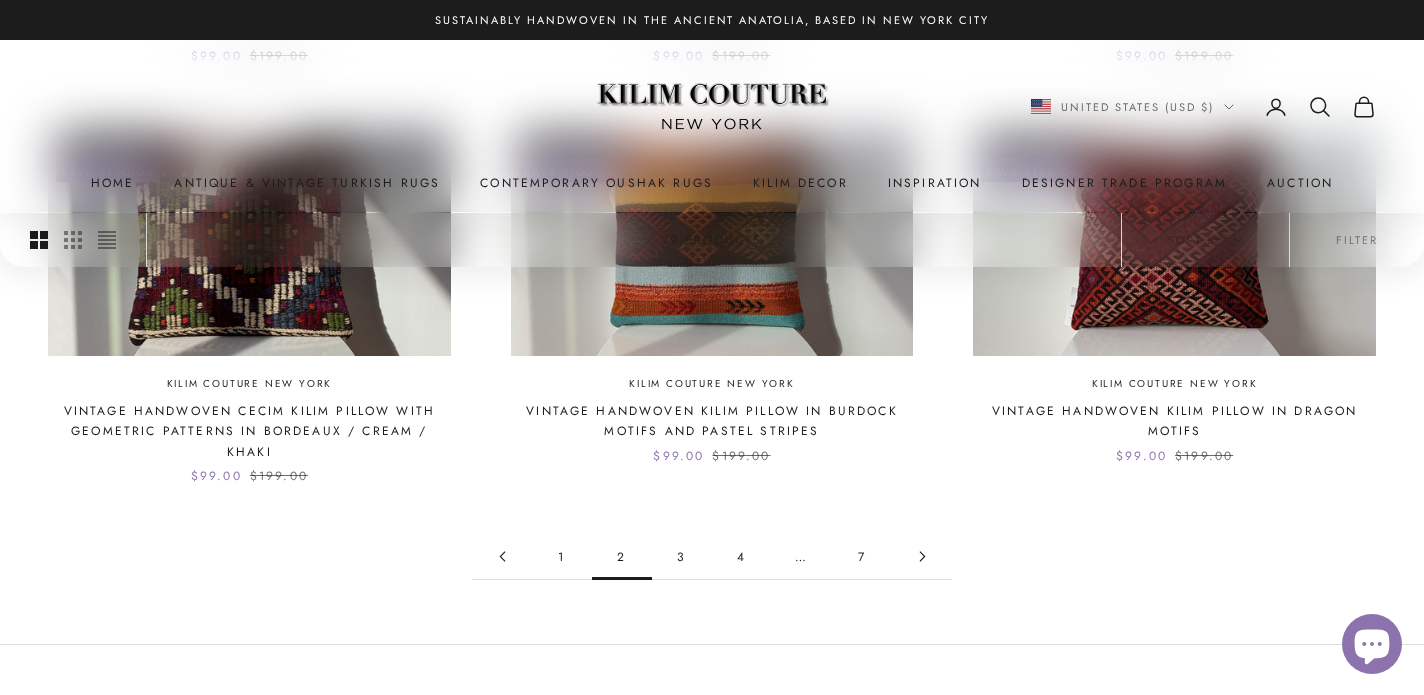 click on "3" at bounding box center (682, 556) 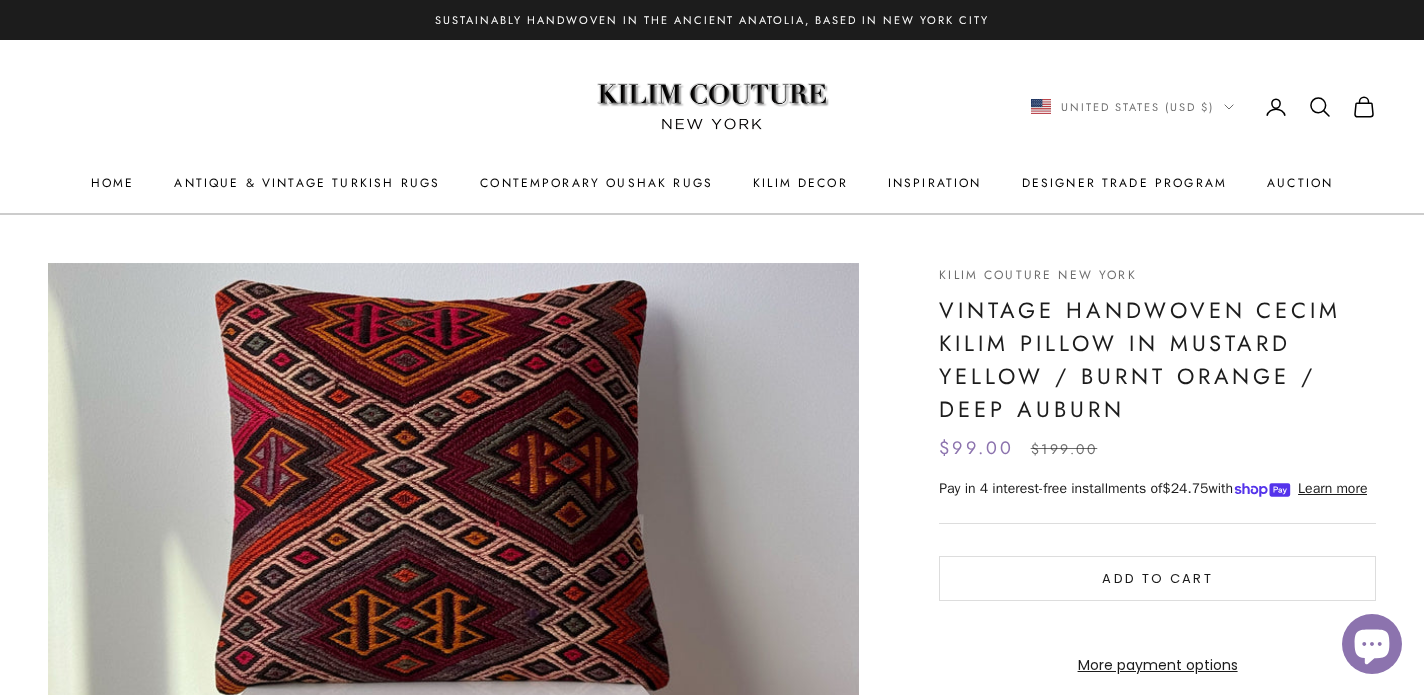 scroll, scrollTop: 0, scrollLeft: 0, axis: both 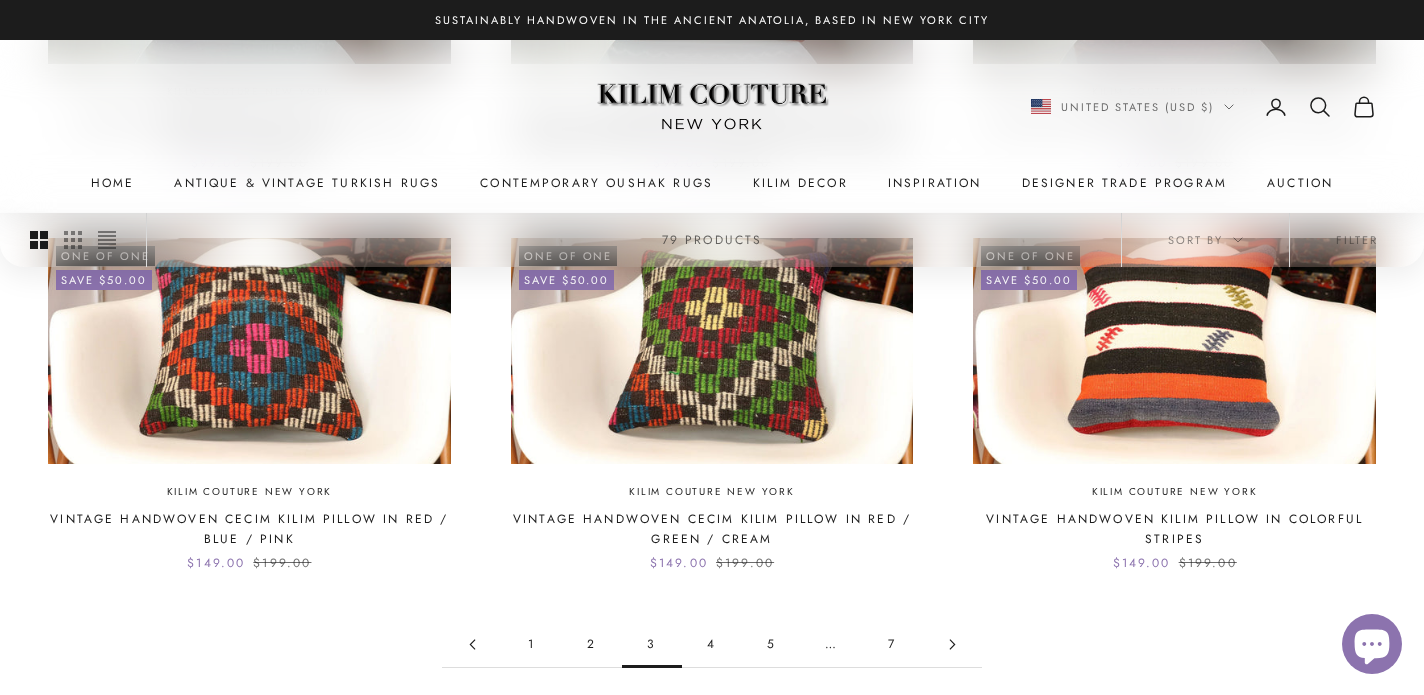 click on "1" at bounding box center (532, 644) 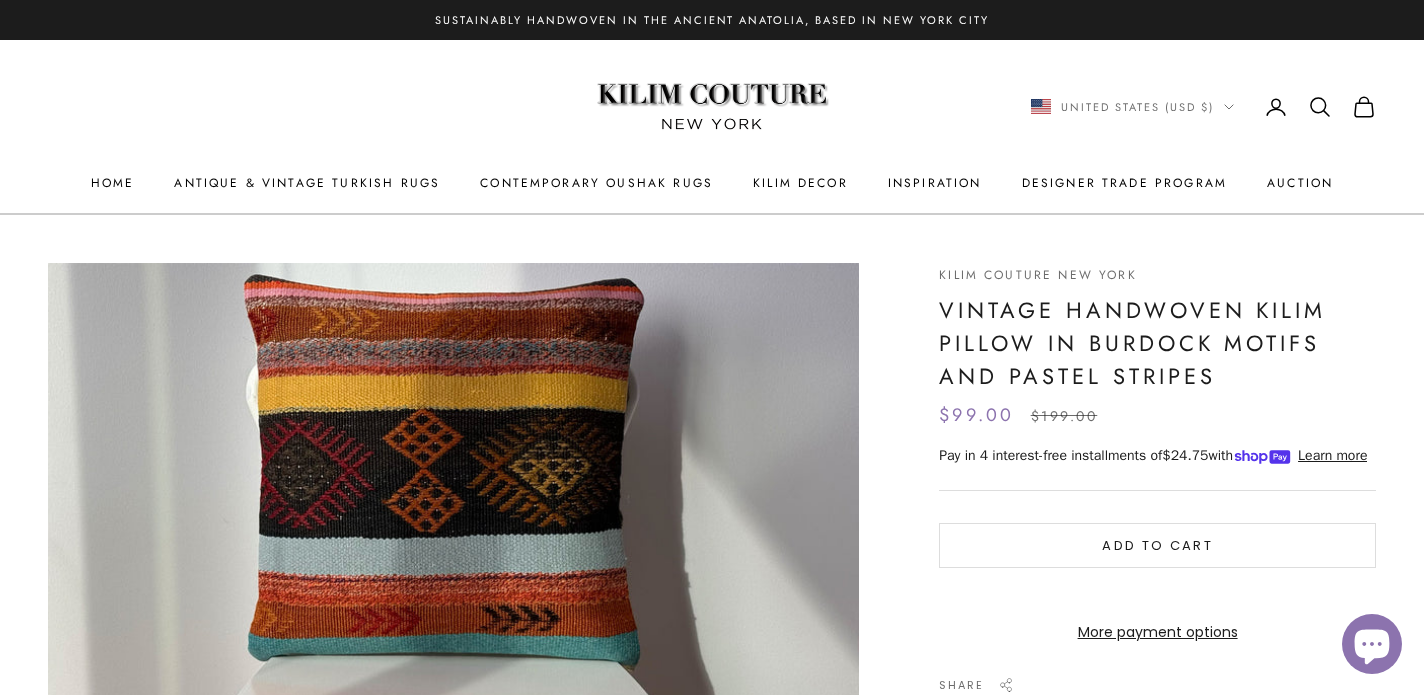 scroll, scrollTop: 0, scrollLeft: 0, axis: both 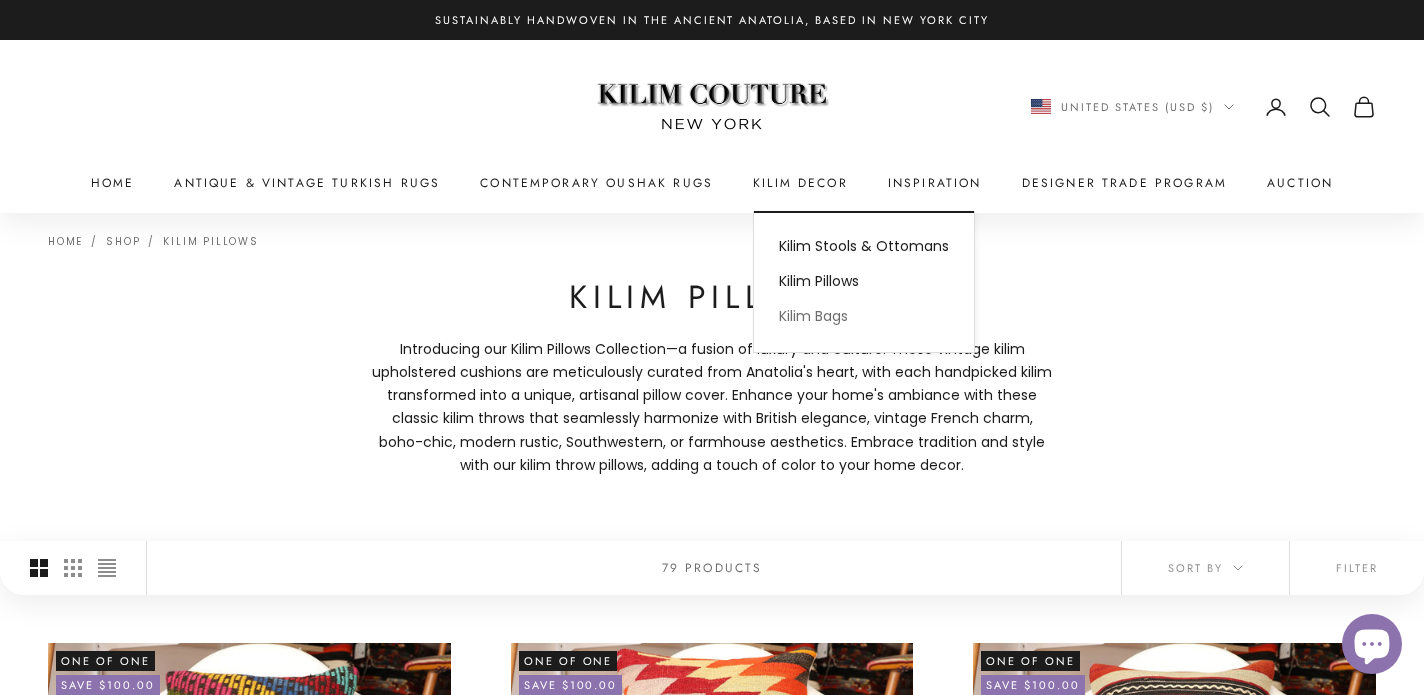 click on "Kilim Bags" at bounding box center [864, 316] 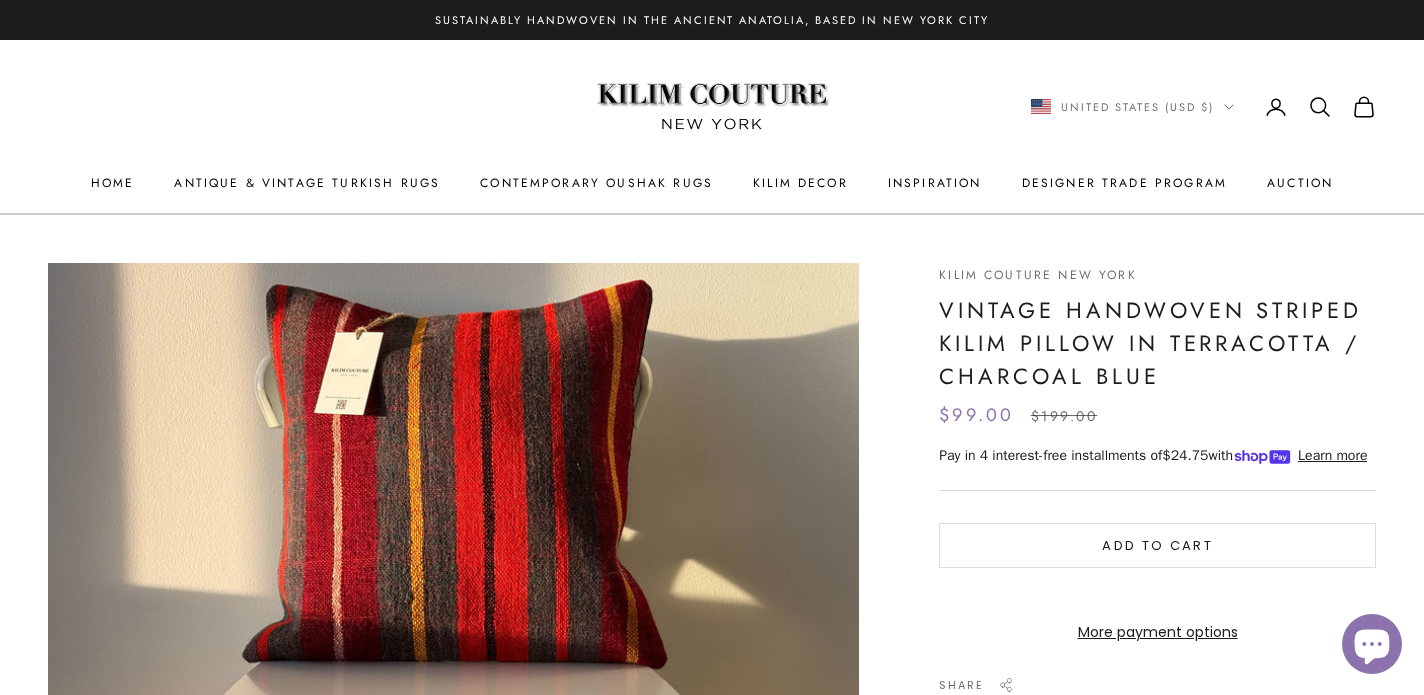 scroll, scrollTop: 0, scrollLeft: 0, axis: both 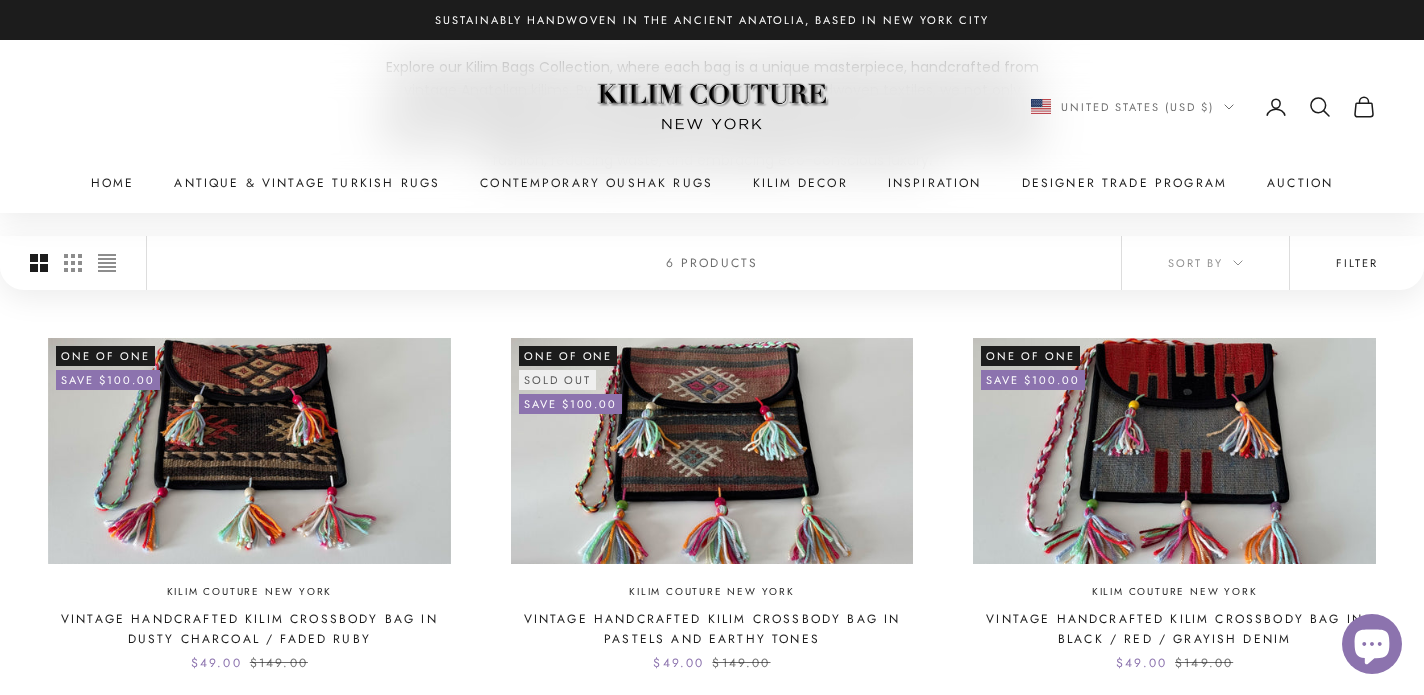 click on "Filter" at bounding box center [1357, 263] 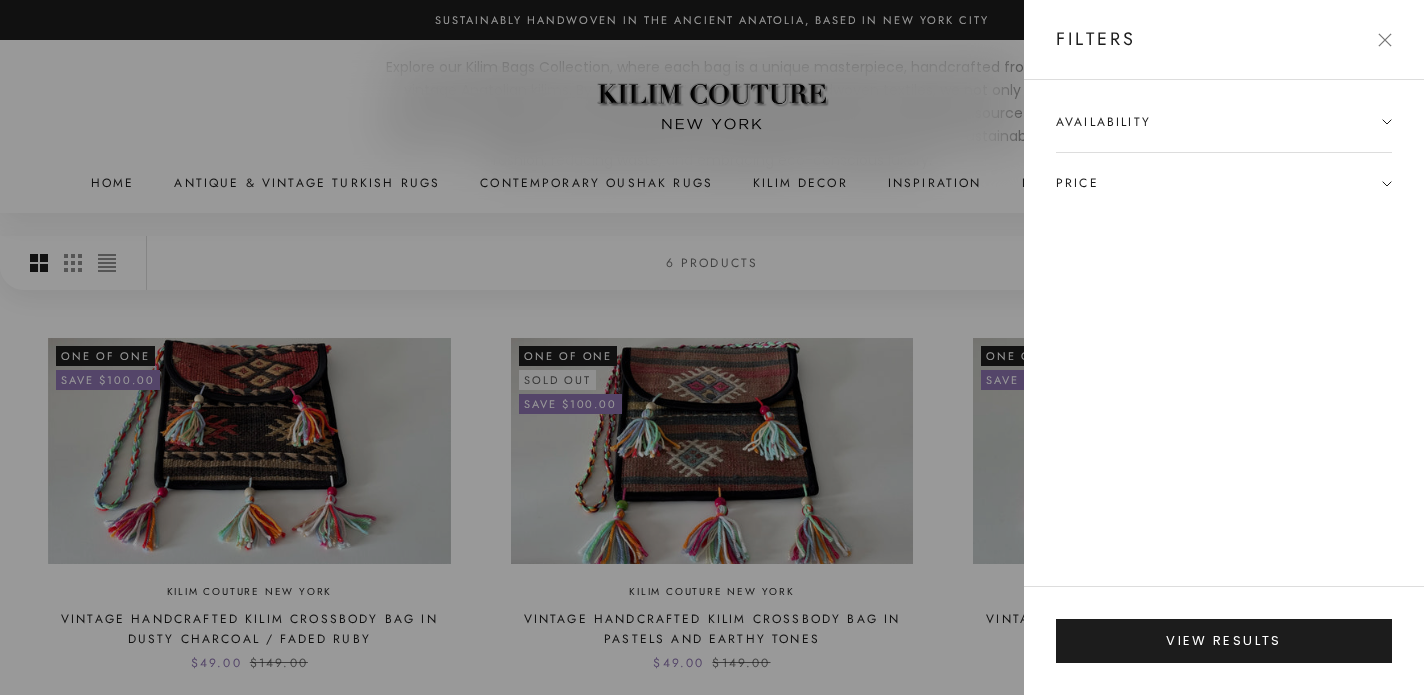 click on "Availability" at bounding box center [1103, 122] 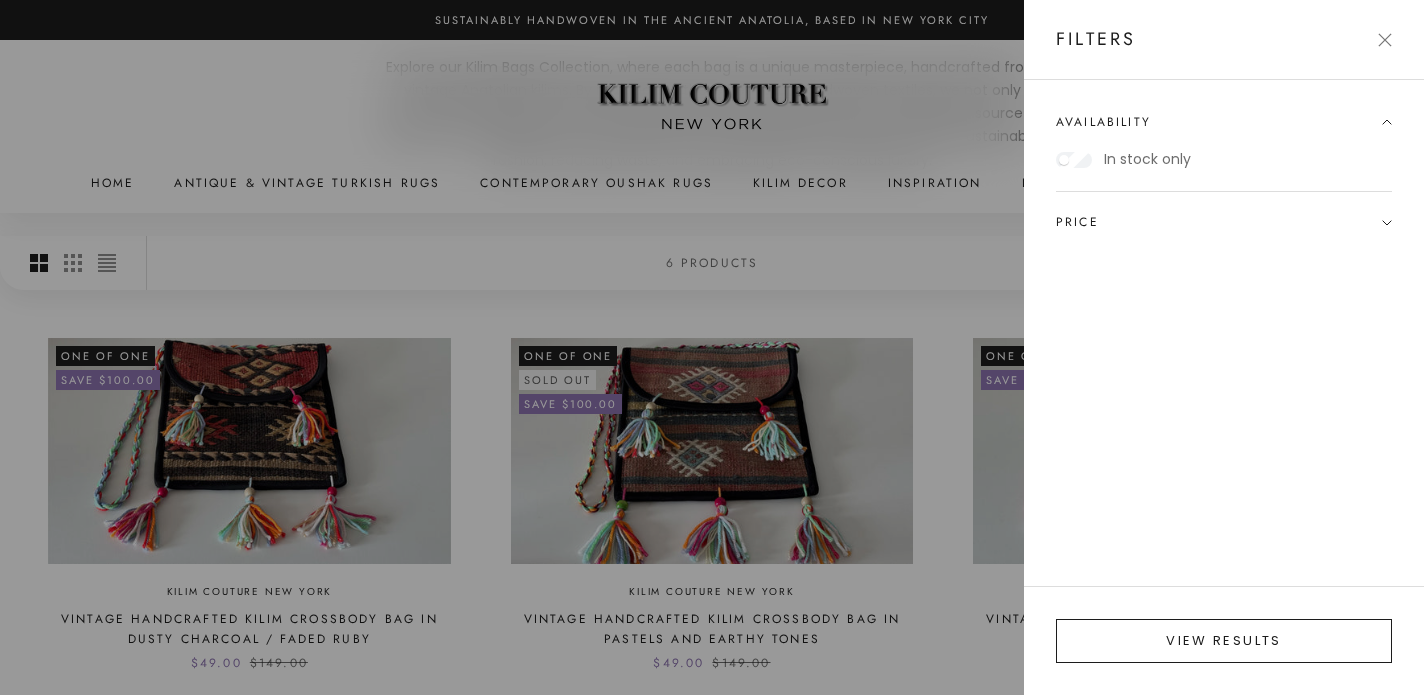 click on "View results" at bounding box center (1224, 641) 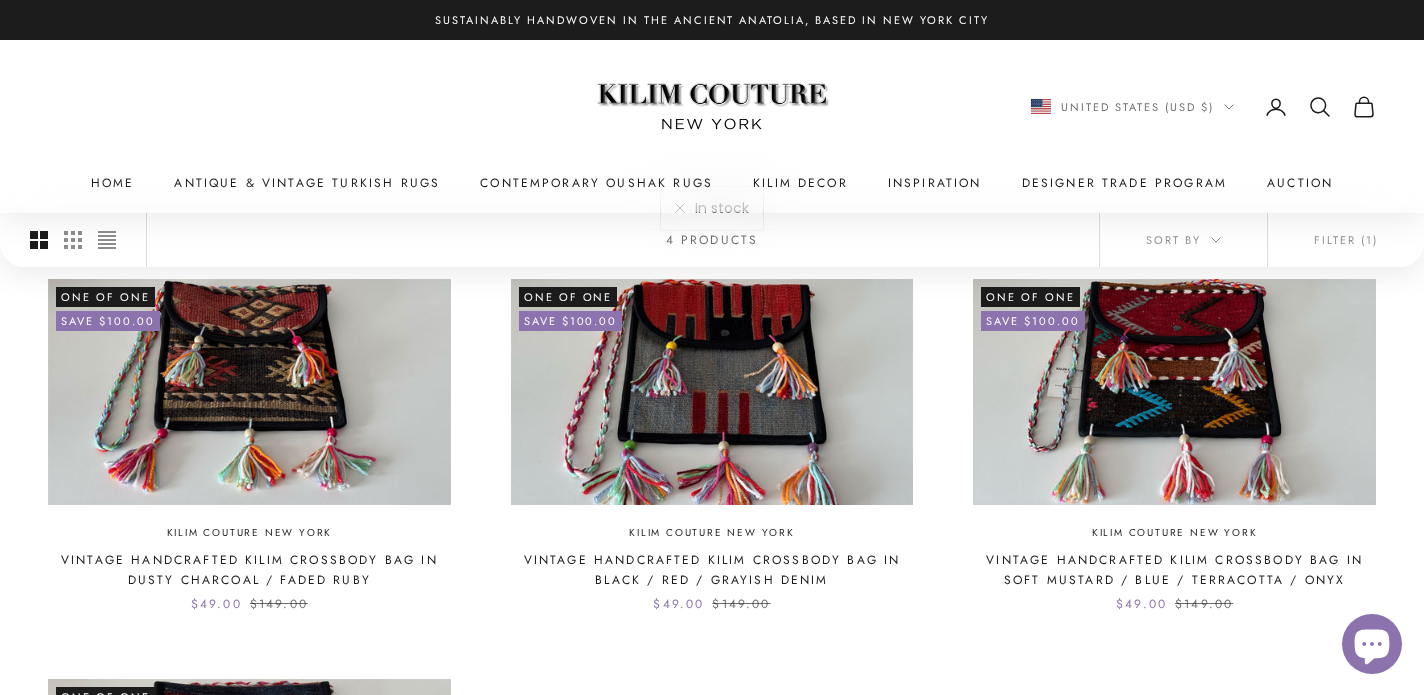 scroll, scrollTop: 432, scrollLeft: 0, axis: vertical 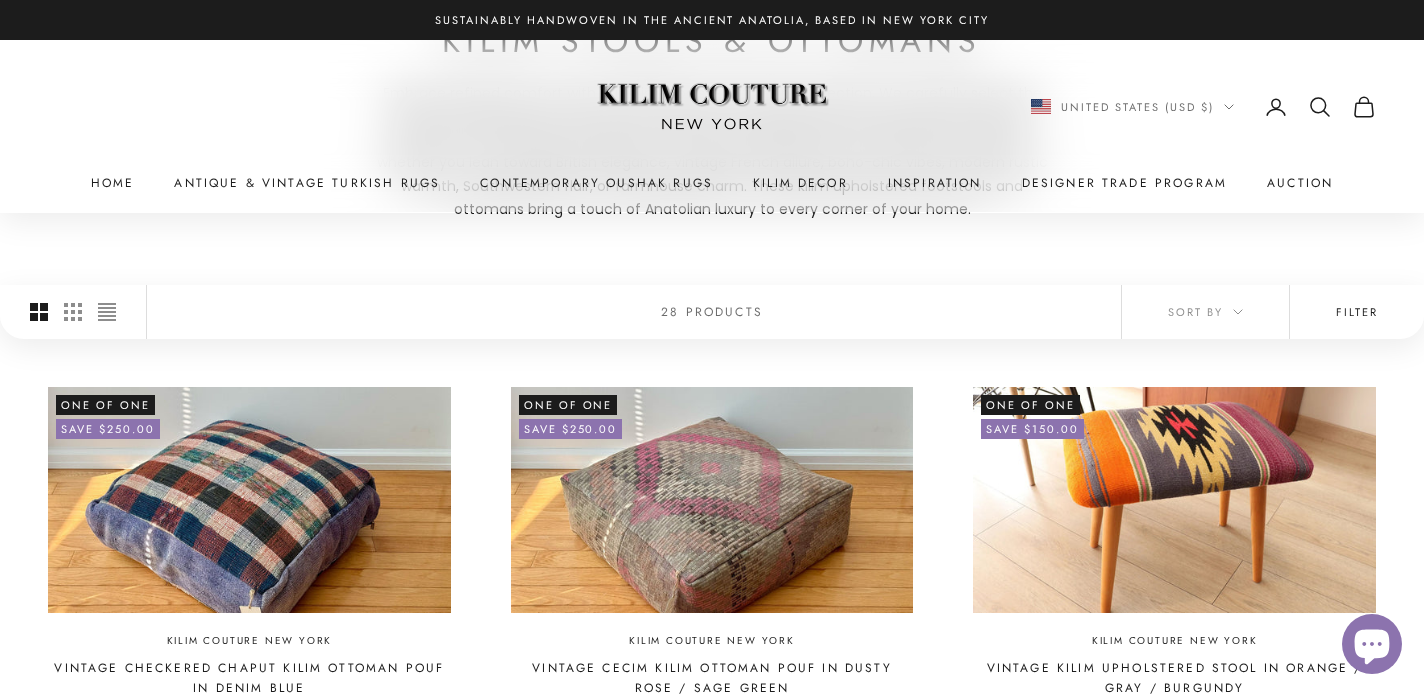 click on "Filter" at bounding box center (1357, 312) 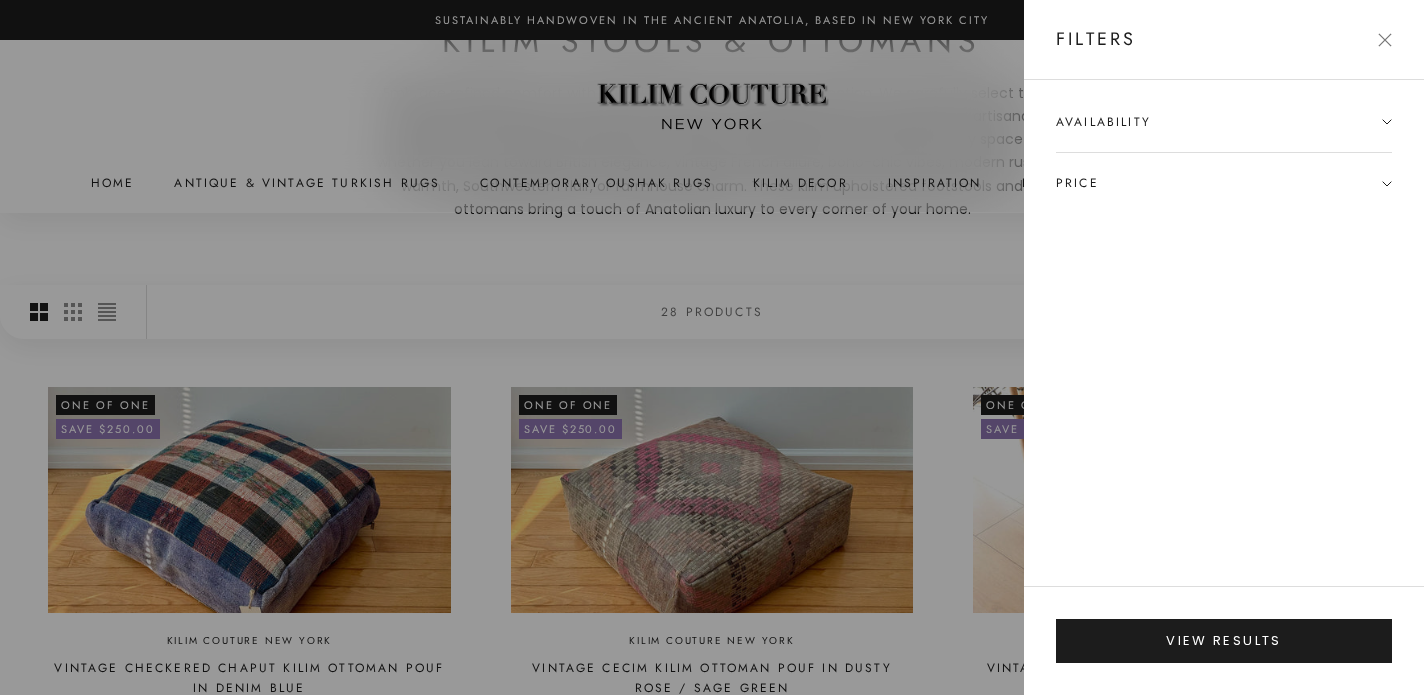 click on "Availability" at bounding box center (1103, 122) 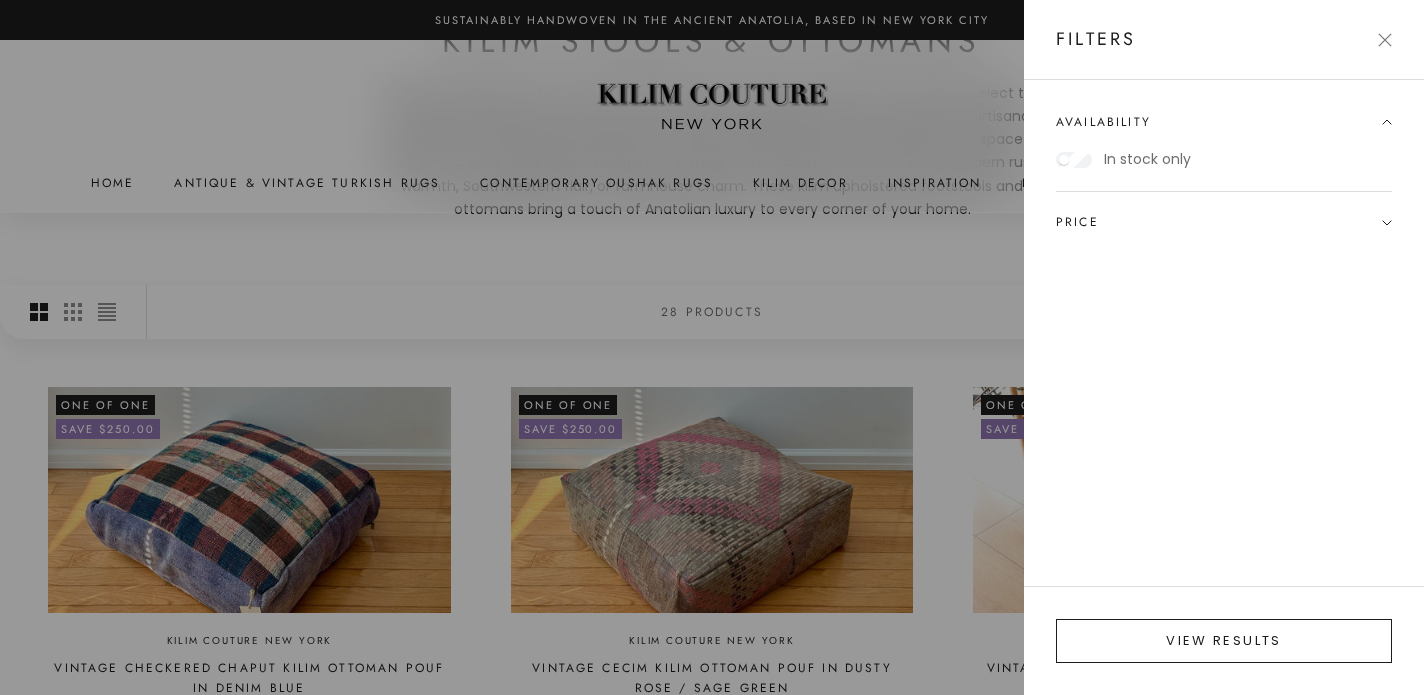 click on "View results" at bounding box center (1224, 641) 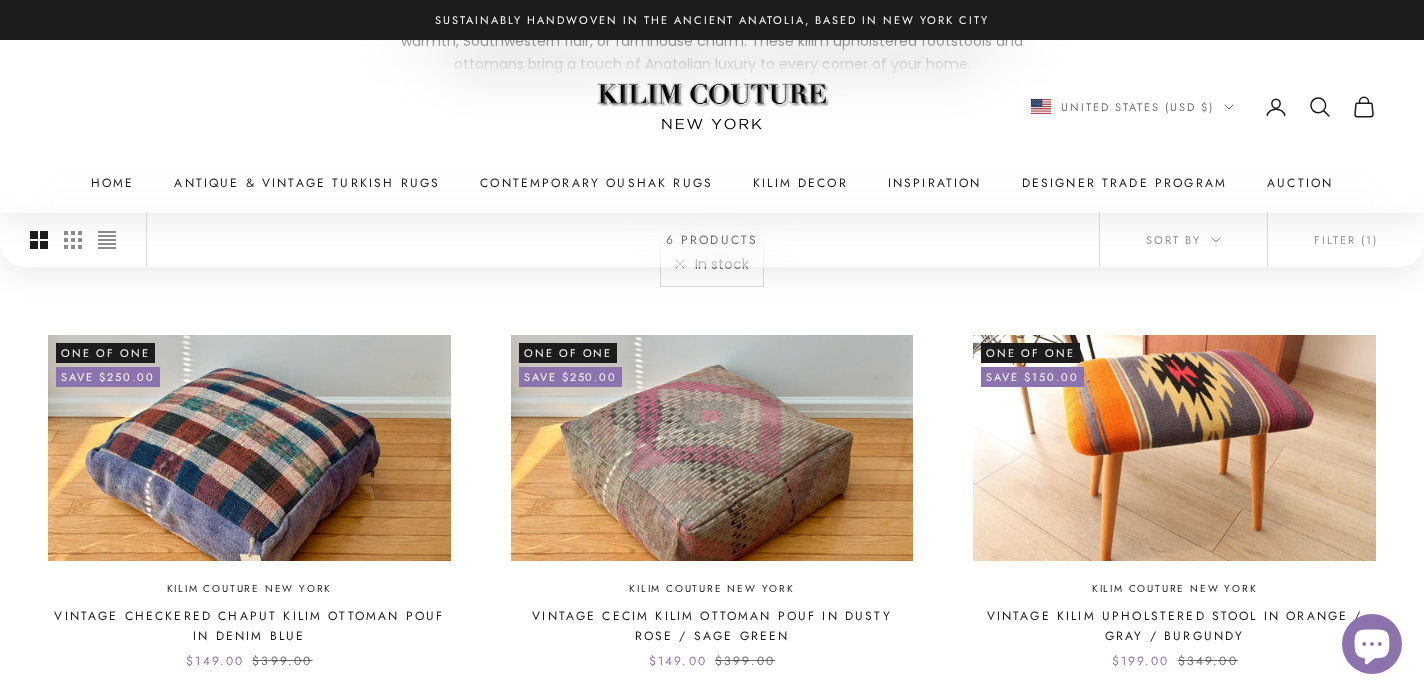 scroll, scrollTop: 419, scrollLeft: 0, axis: vertical 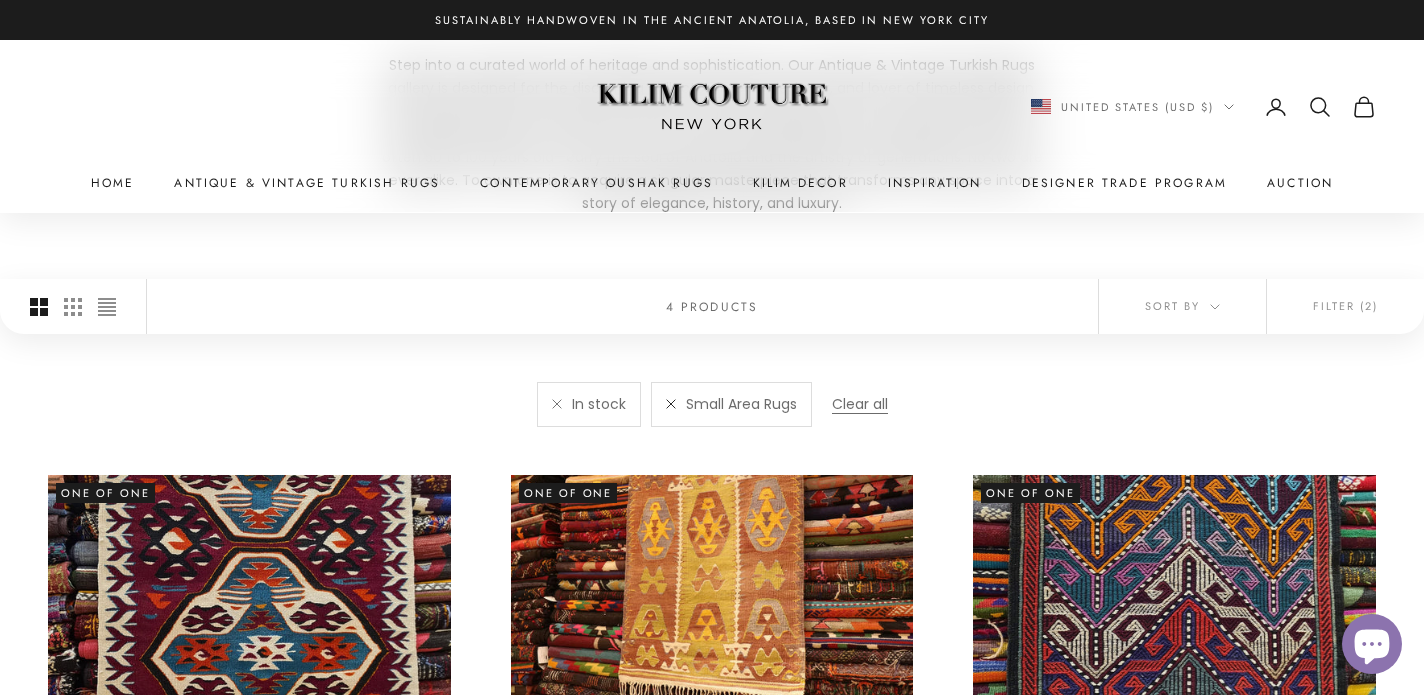 click at bounding box center [671, 404] 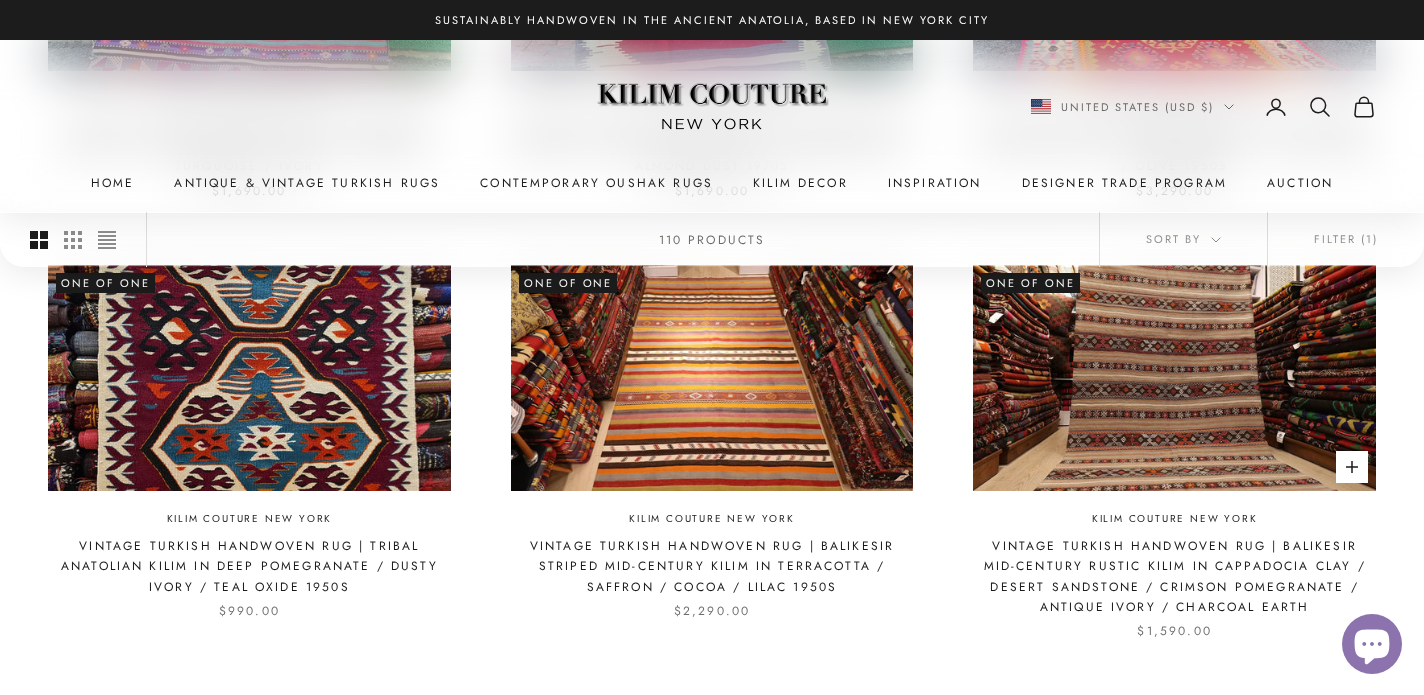 scroll, scrollTop: 1372, scrollLeft: 0, axis: vertical 